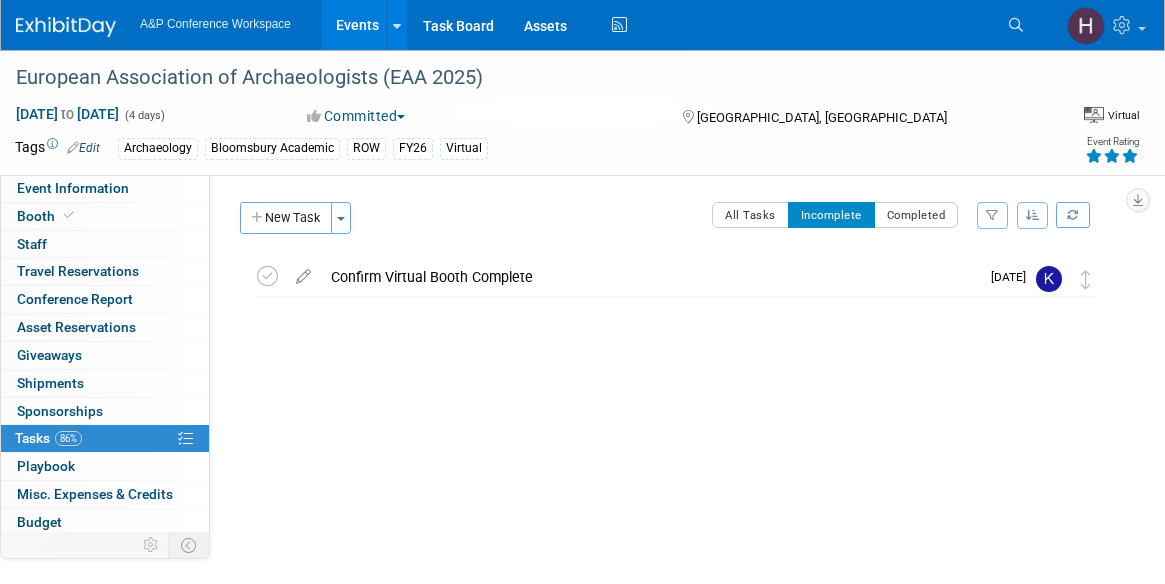 scroll, scrollTop: 0, scrollLeft: 0, axis: both 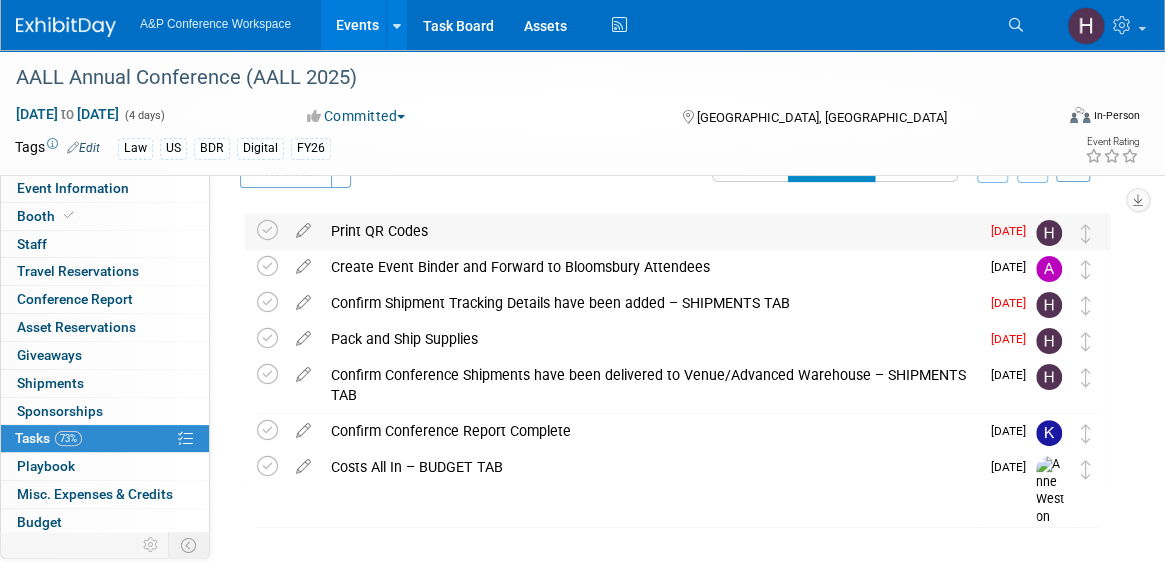 click on "Print QR Codes" at bounding box center (650, 231) 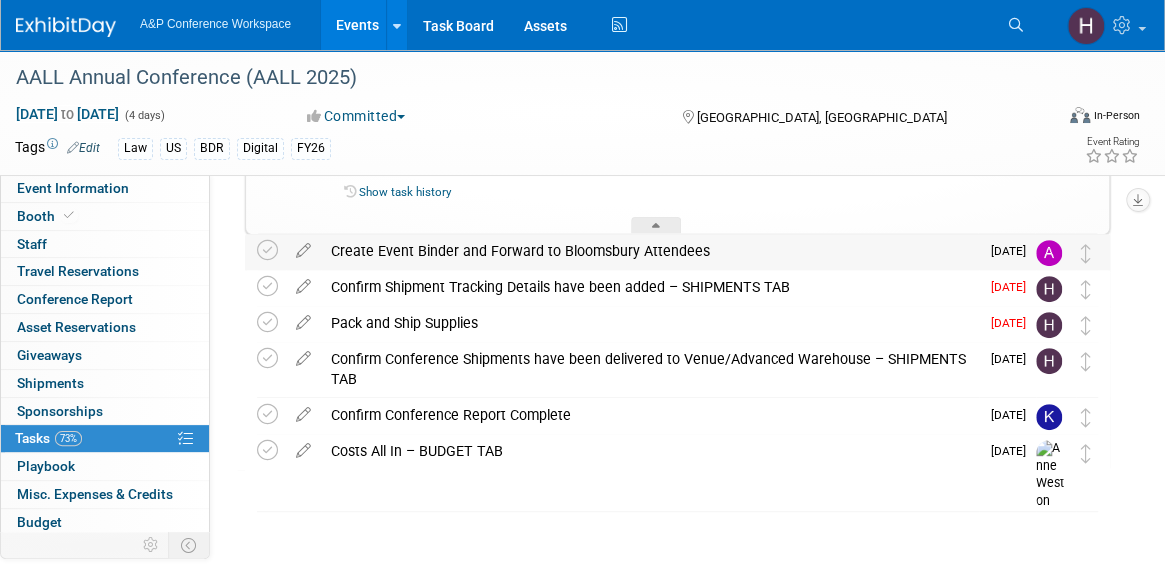 scroll, scrollTop: 204, scrollLeft: 0, axis: vertical 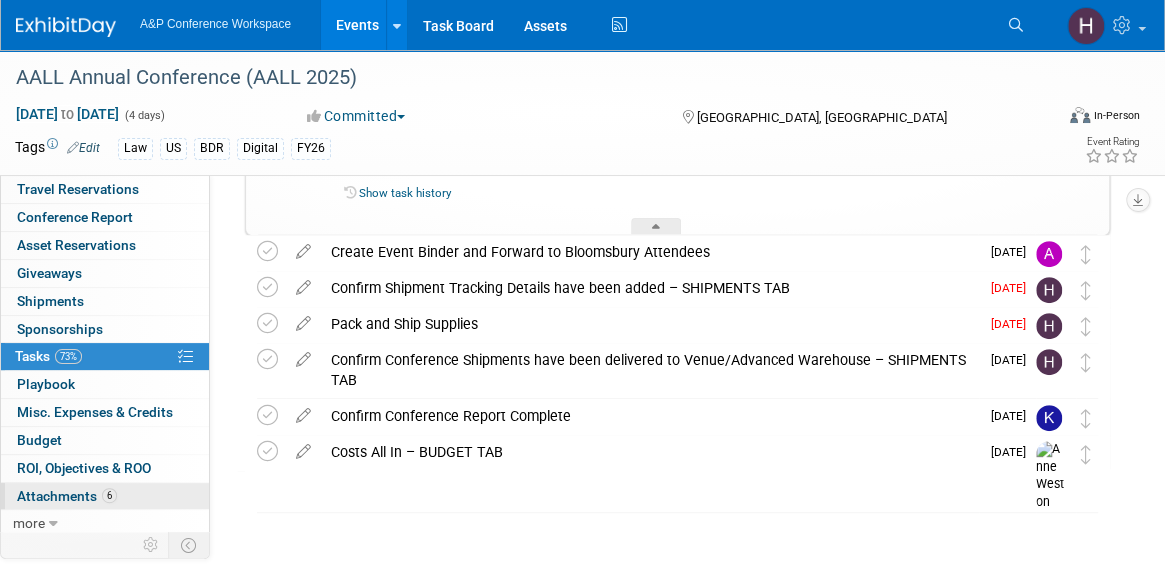 click on "6
Attachments 6" at bounding box center [105, 496] 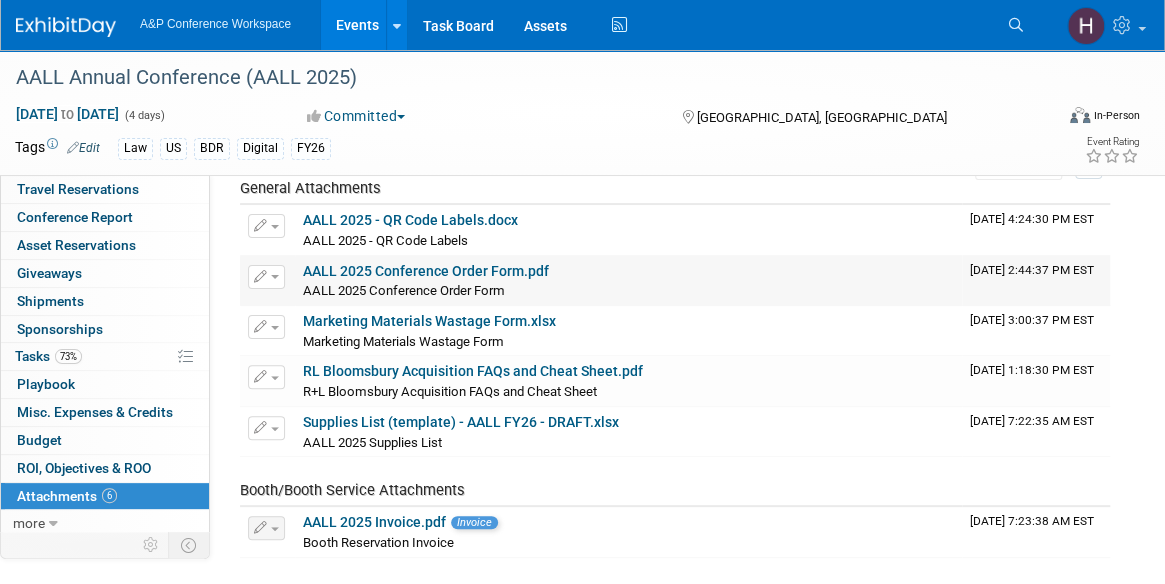 scroll, scrollTop: 93, scrollLeft: 0, axis: vertical 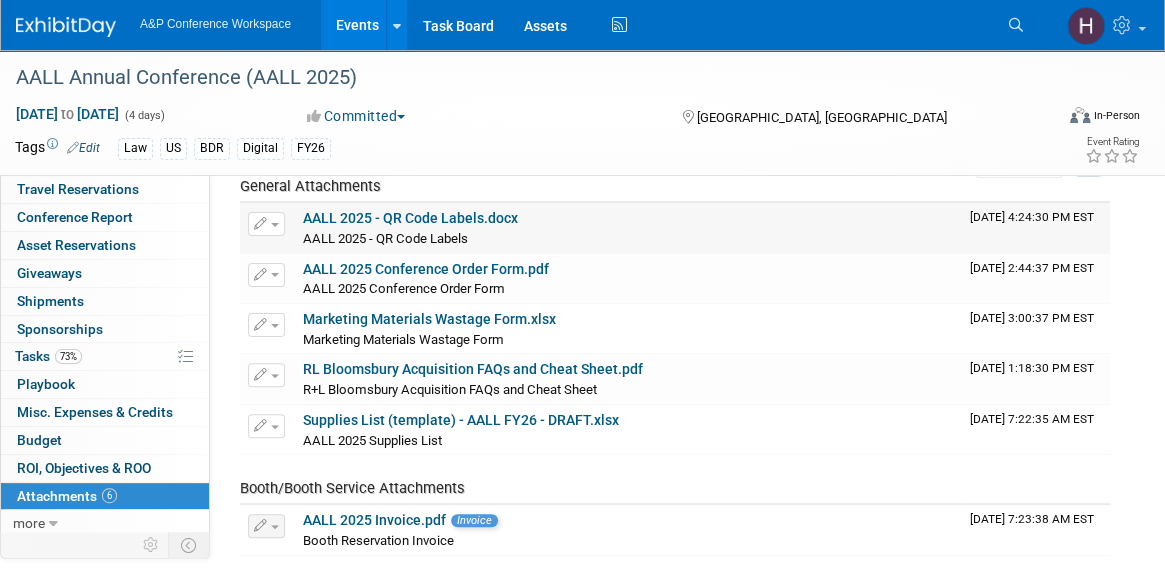 click on "AALL 2025 - QR Code Labels.docx" at bounding box center (410, 218) 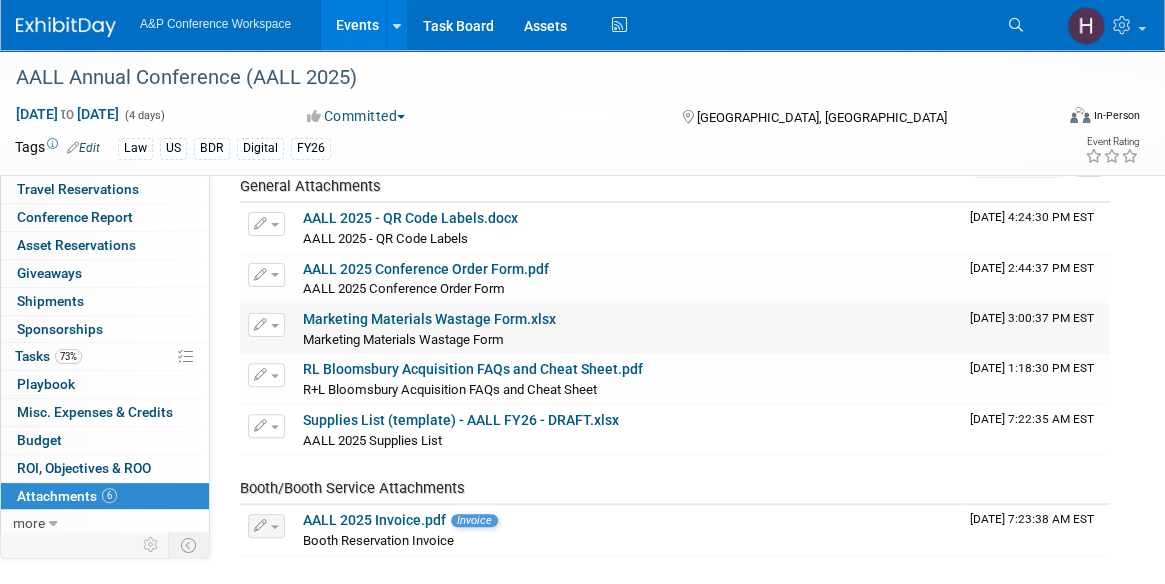 scroll, scrollTop: 0, scrollLeft: 0, axis: both 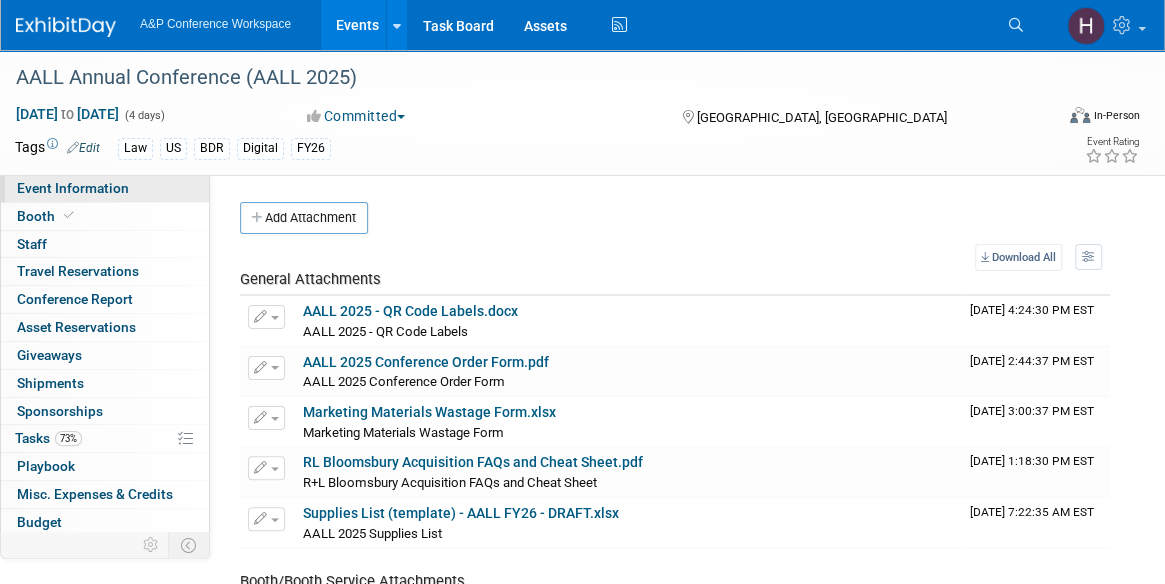 click on "Event Information" at bounding box center [73, 188] 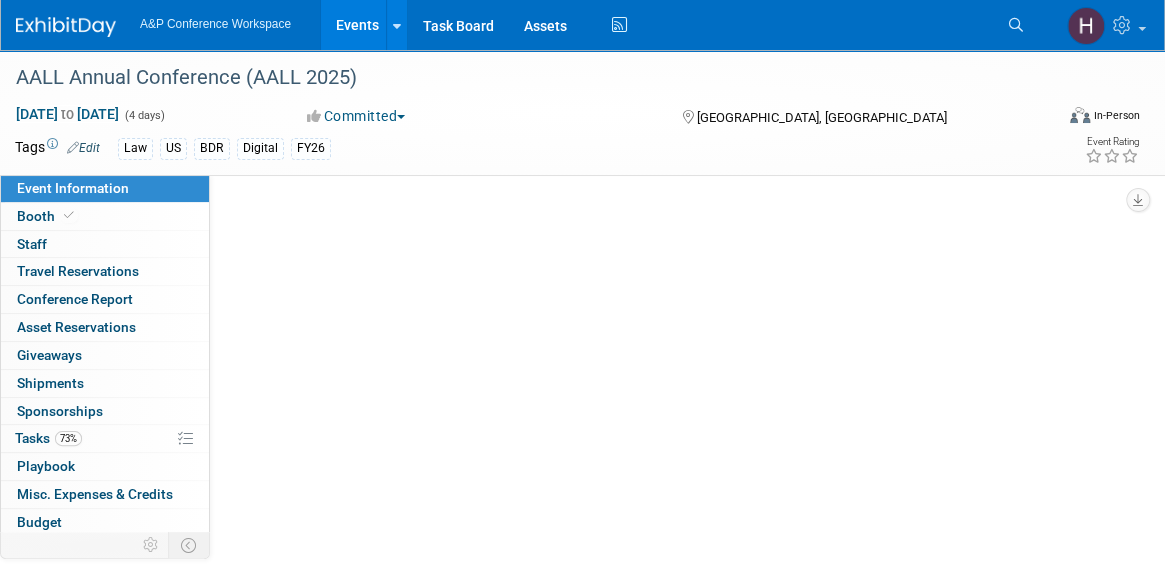 select on "Annual" 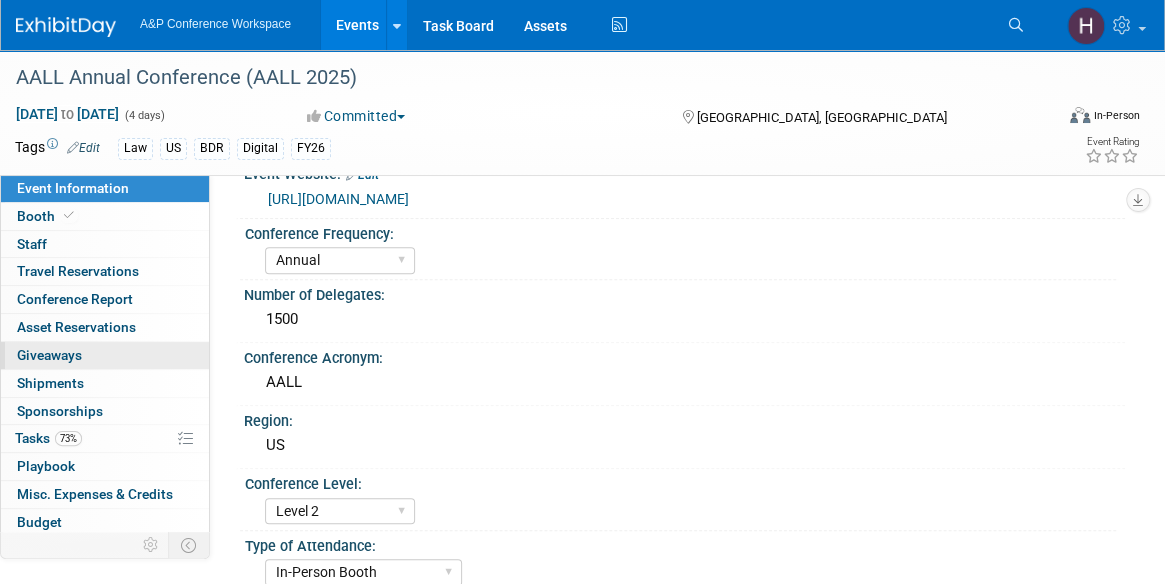 scroll, scrollTop: 215, scrollLeft: 0, axis: vertical 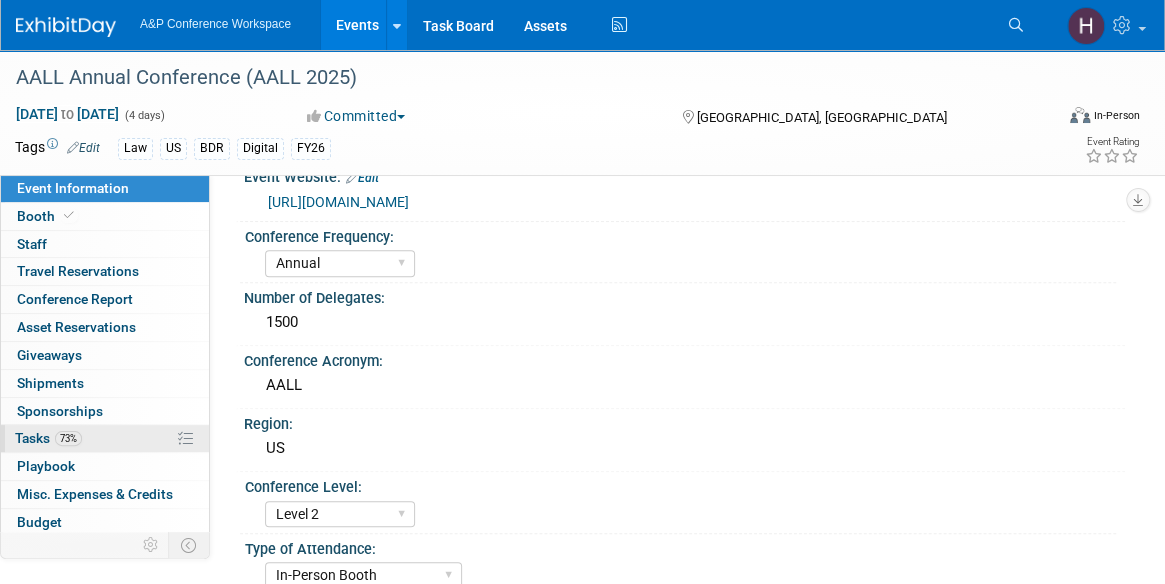 click on "73%" at bounding box center (68, 438) 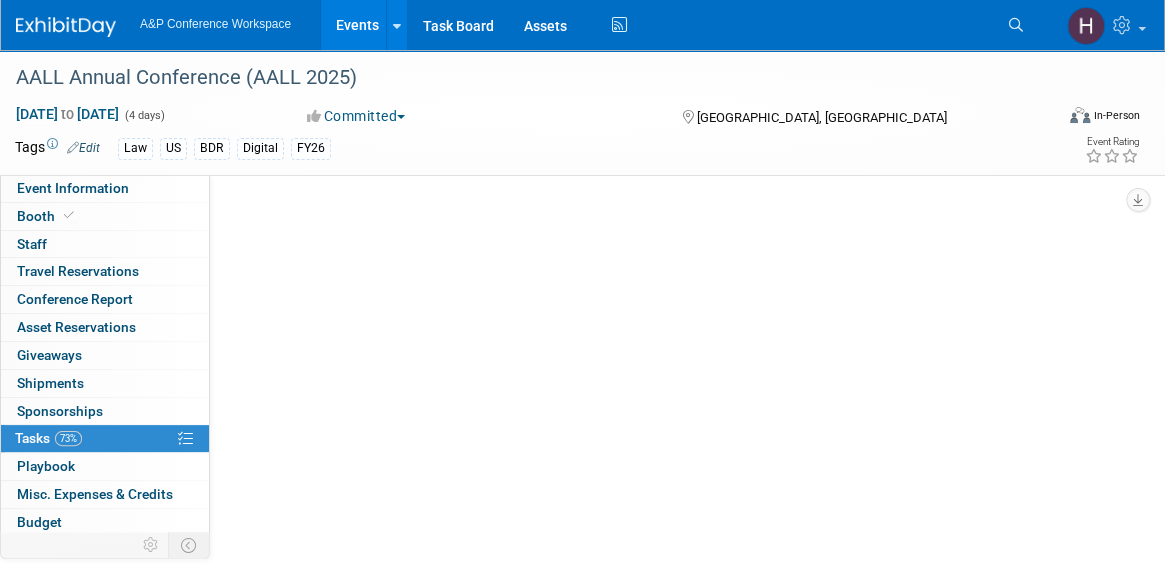 scroll, scrollTop: 0, scrollLeft: 0, axis: both 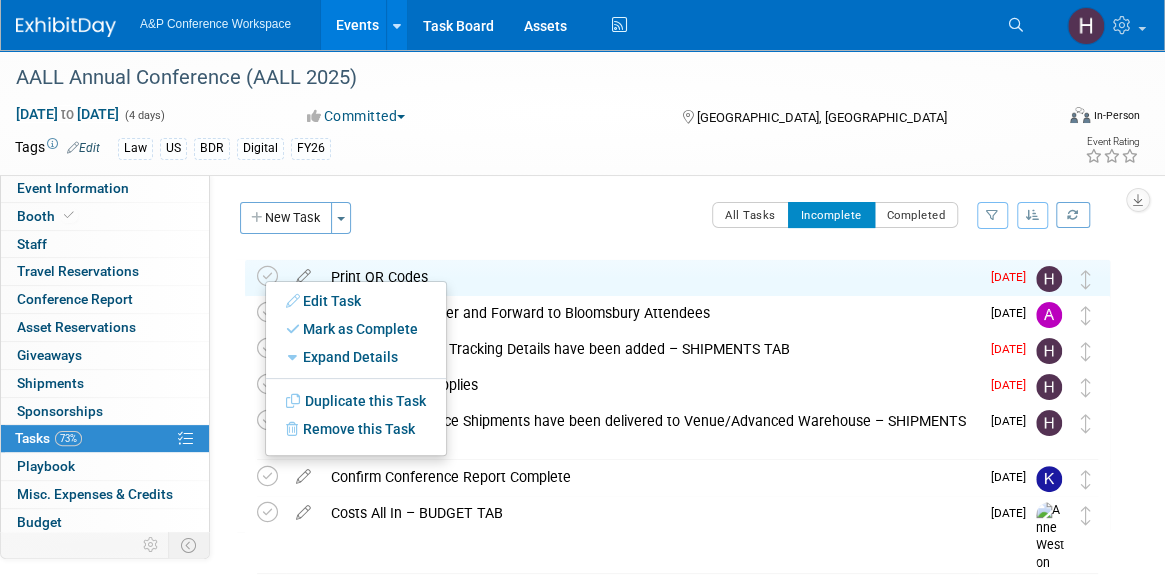 click on "Print QR Codes
Pro tip: Press Ctrl-Enter to submit comment.
Submit
Show task history
Jul 7" at bounding box center (677, 278) 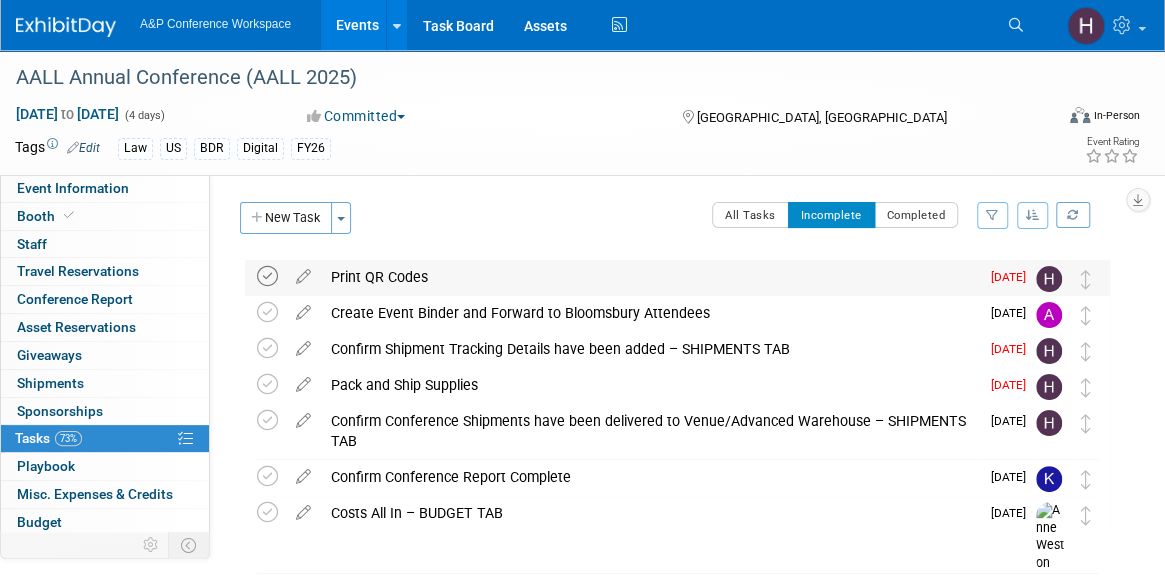 click at bounding box center (267, 276) 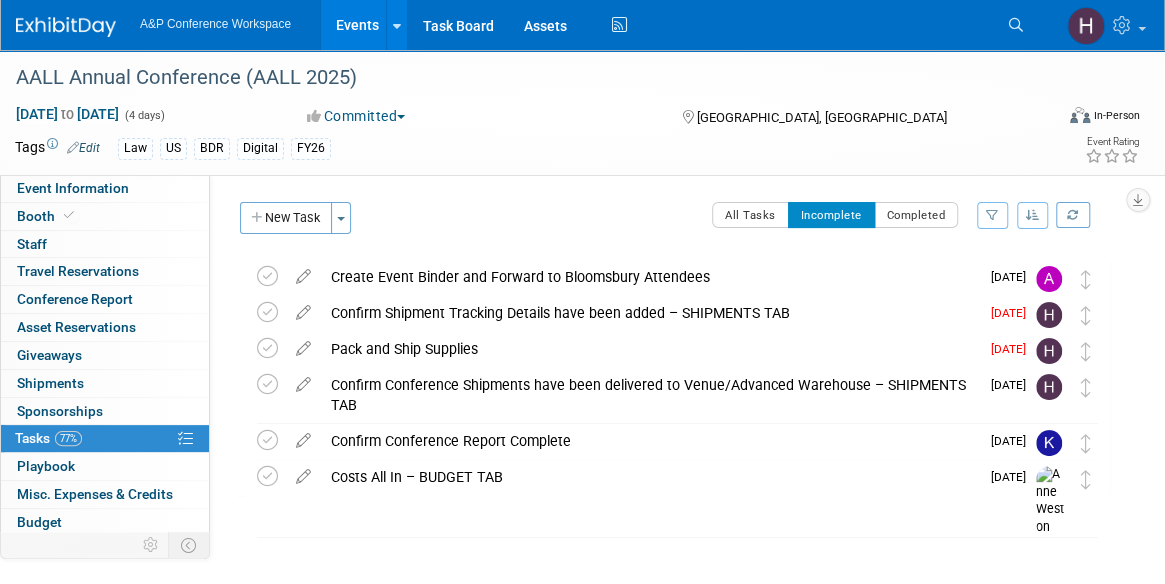 scroll, scrollTop: 16, scrollLeft: 0, axis: vertical 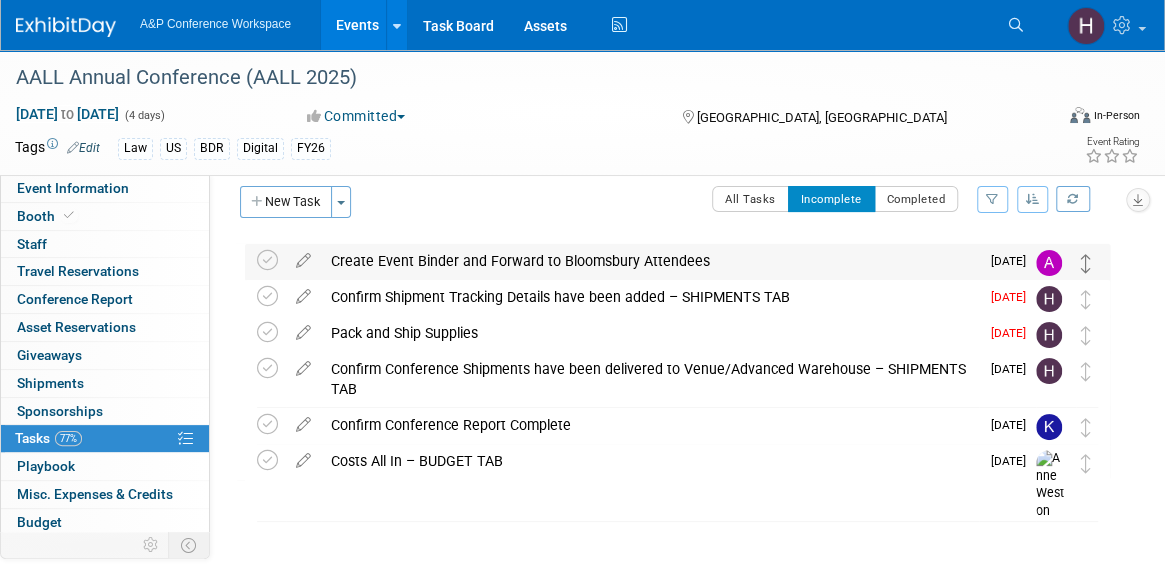 drag, startPoint x: 1081, startPoint y: 309, endPoint x: 1086, endPoint y: 253, distance: 56.22277 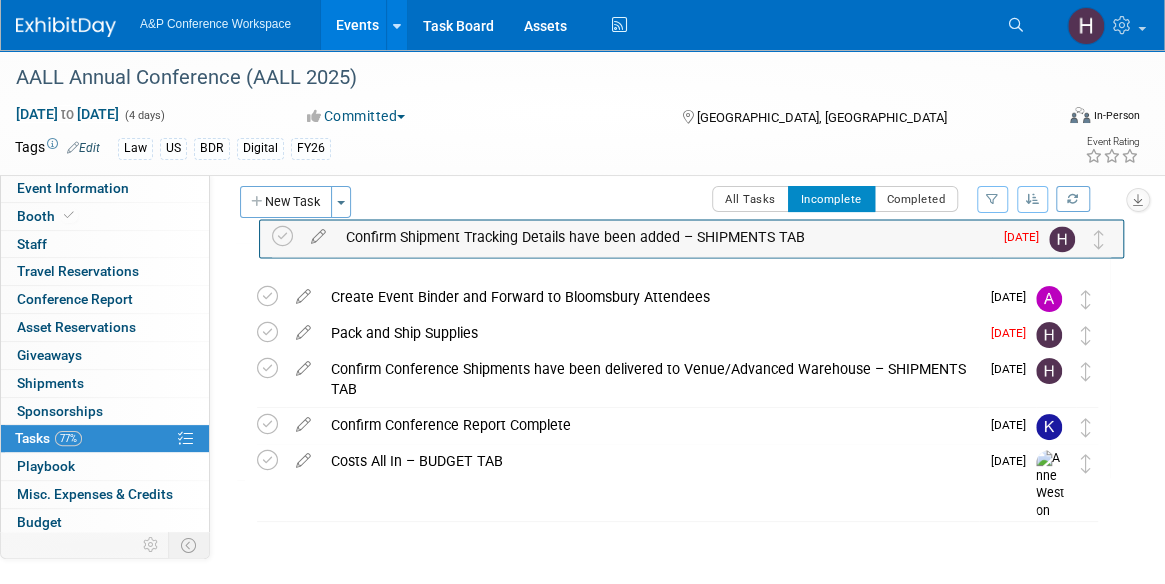 drag, startPoint x: 1082, startPoint y: 312, endPoint x: 1096, endPoint y: 253, distance: 60.63827 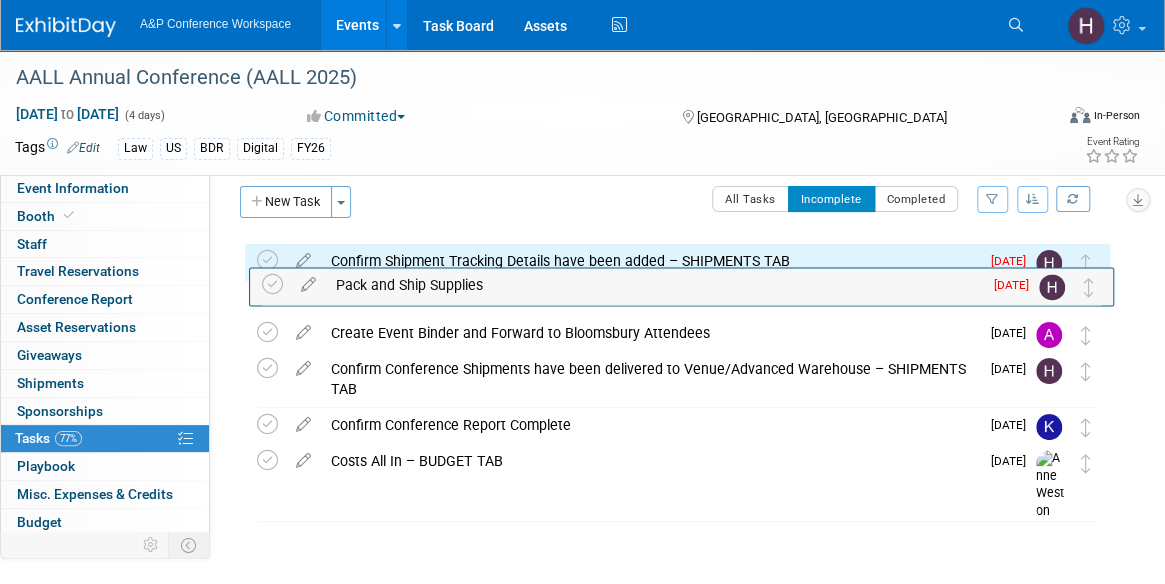 drag, startPoint x: 1090, startPoint y: 336, endPoint x: 1092, endPoint y: 283, distance: 53.037724 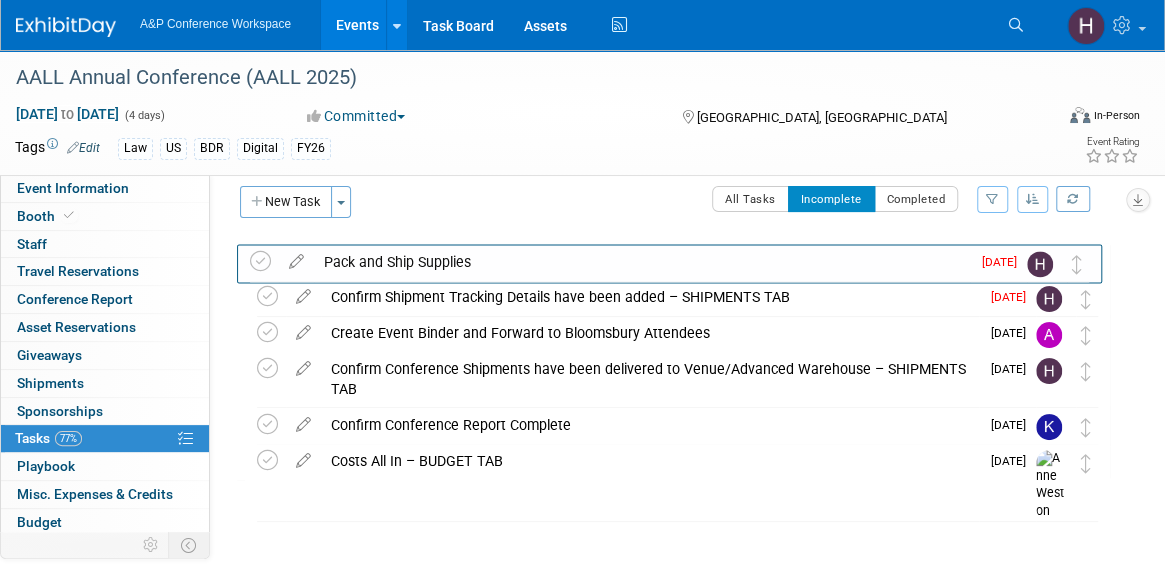 drag, startPoint x: 1091, startPoint y: 303, endPoint x: 1079, endPoint y: 263, distance: 41.761227 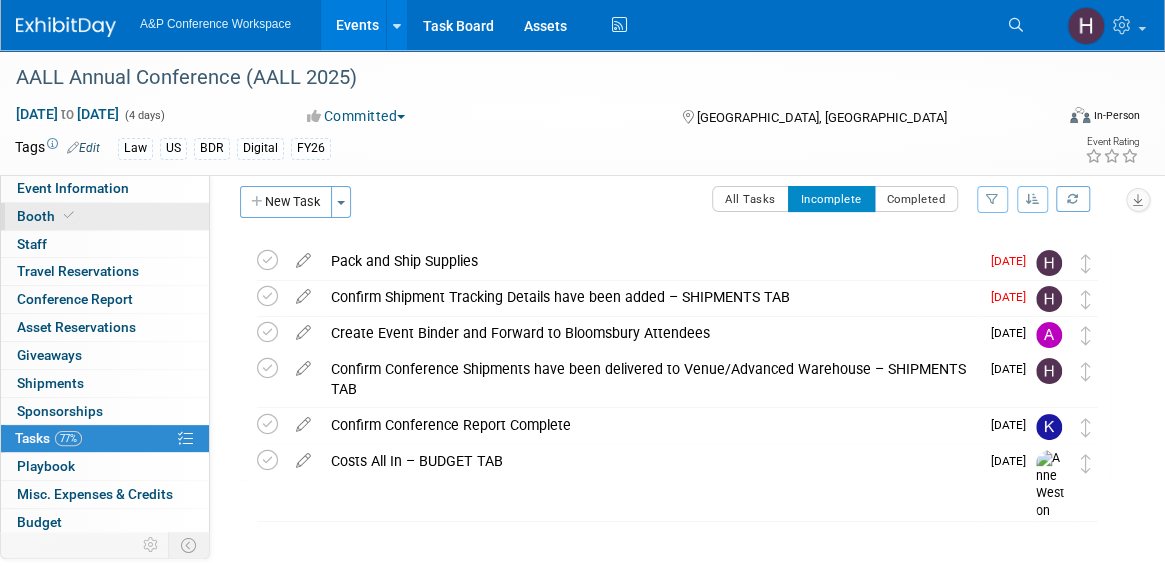 click on "Booth" at bounding box center (105, 216) 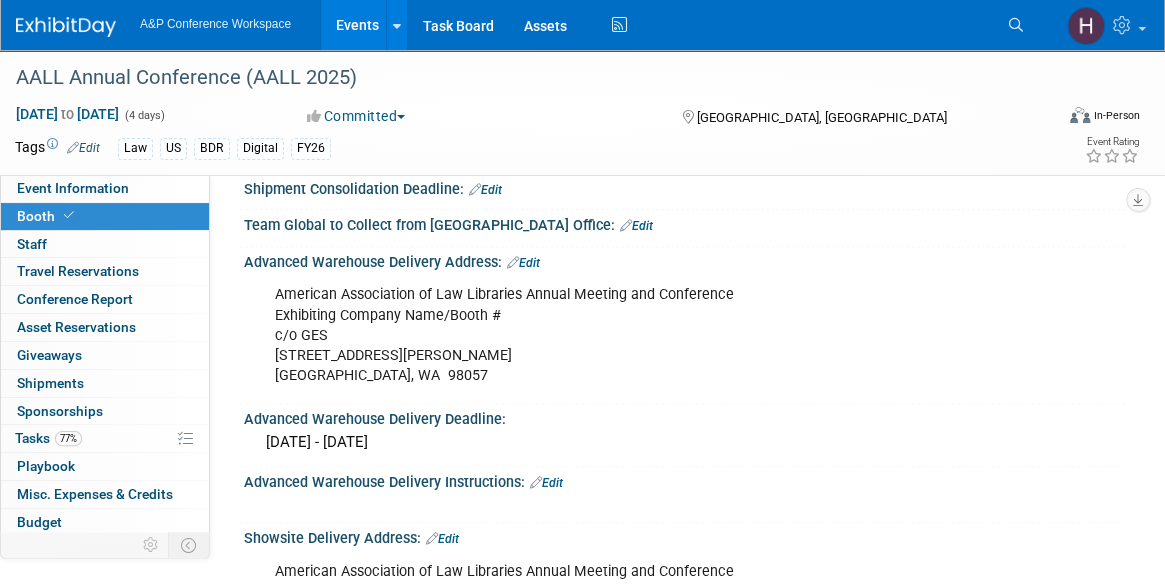 scroll, scrollTop: 1054, scrollLeft: 0, axis: vertical 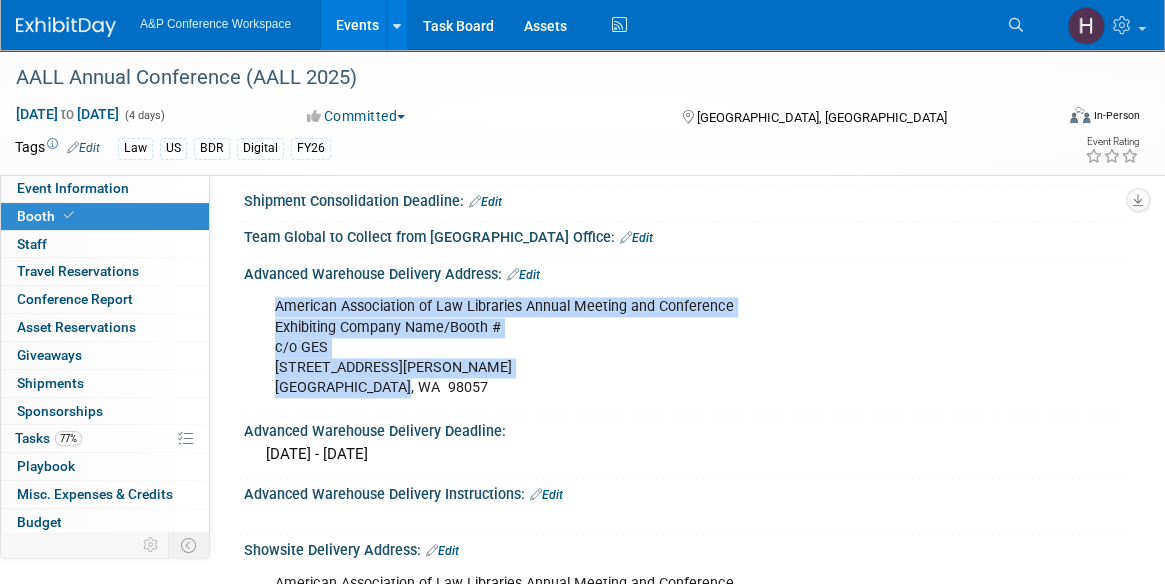 drag, startPoint x: 428, startPoint y: 373, endPoint x: 263, endPoint y: 300, distance: 180.42728 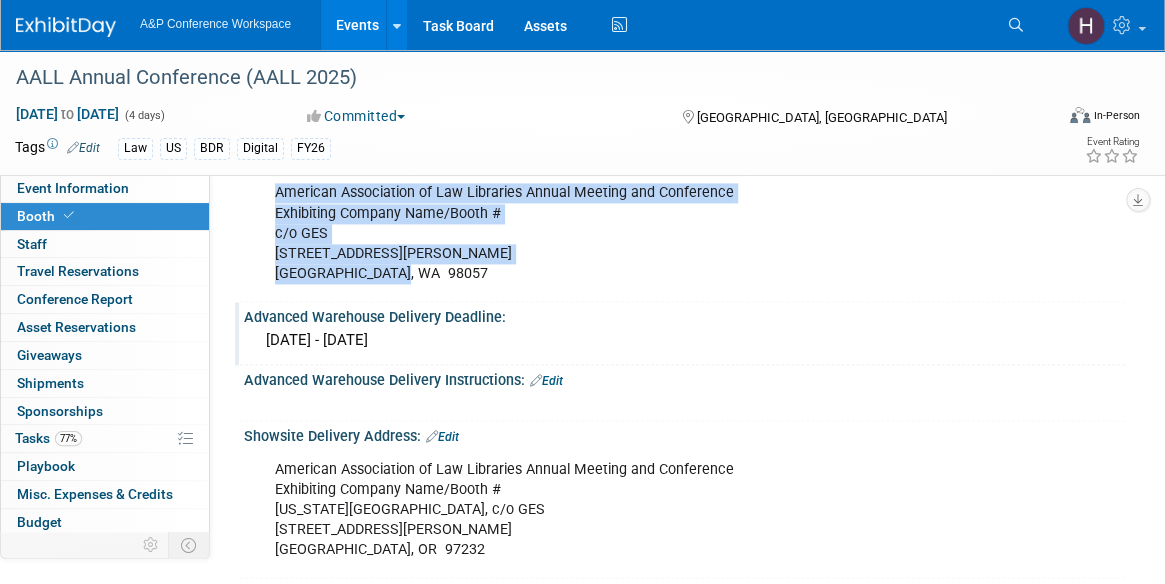 scroll, scrollTop: 1007, scrollLeft: 0, axis: vertical 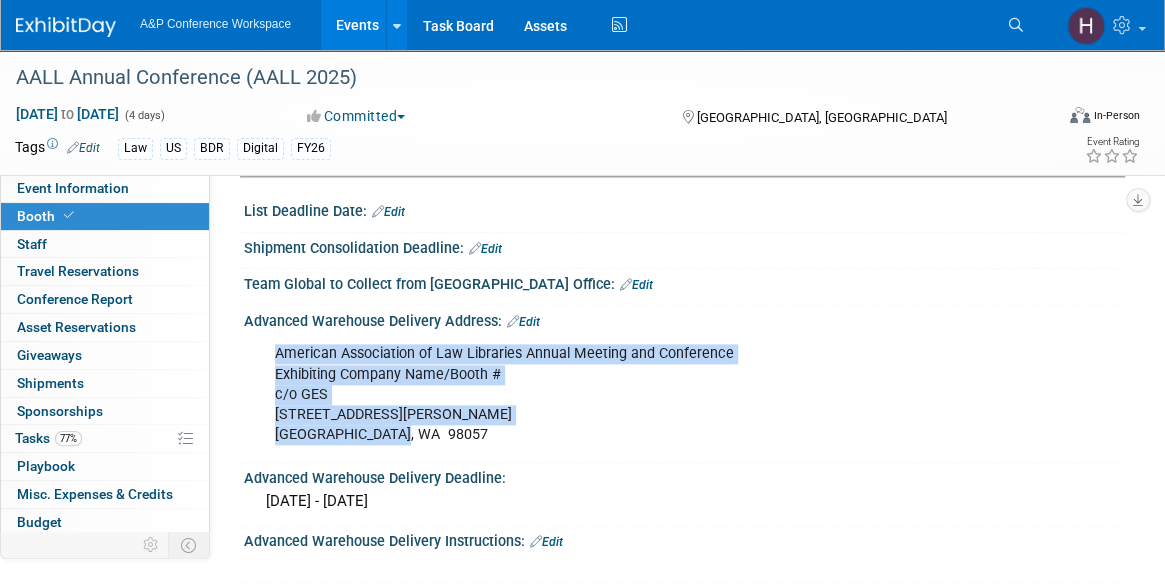 click on "American Association of Law Libraries Annual Meeting and Conference Exhibiting Company Name/Booth # c/o GES 4060 Lind Avenue SW Renton, WA  98057" at bounding box center (604, 394) 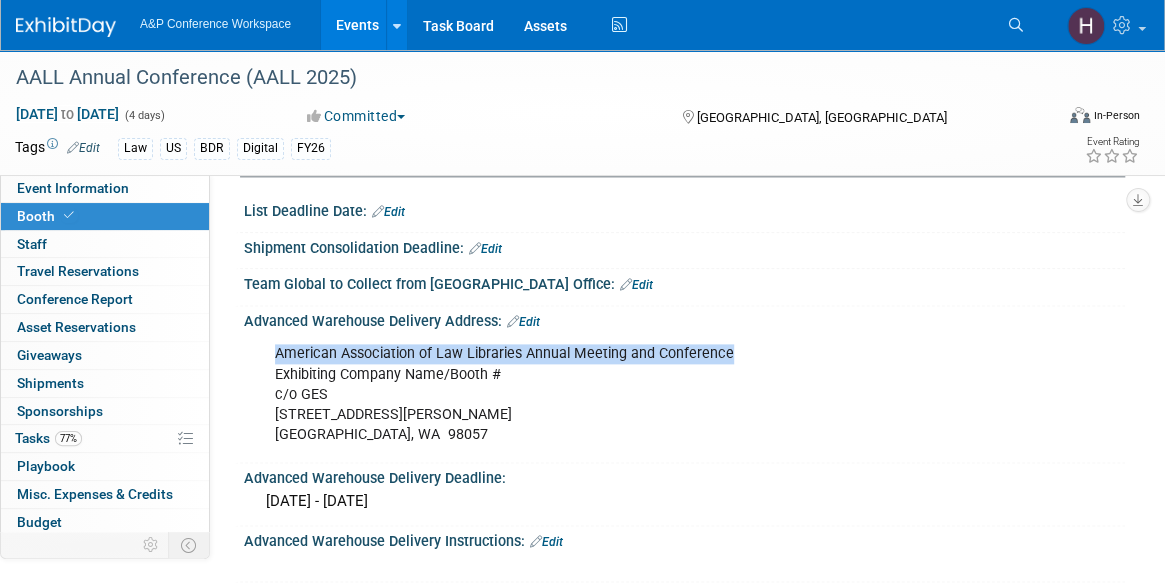 drag, startPoint x: 736, startPoint y: 346, endPoint x: 262, endPoint y: 342, distance: 474.01688 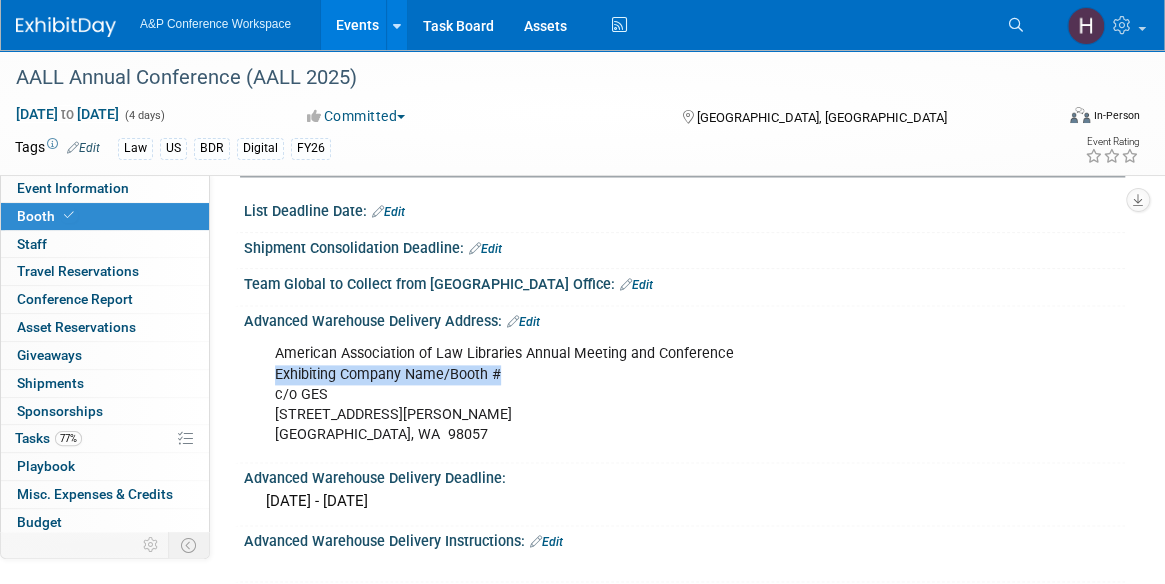 drag, startPoint x: 511, startPoint y: 370, endPoint x: 274, endPoint y: 367, distance: 237.01898 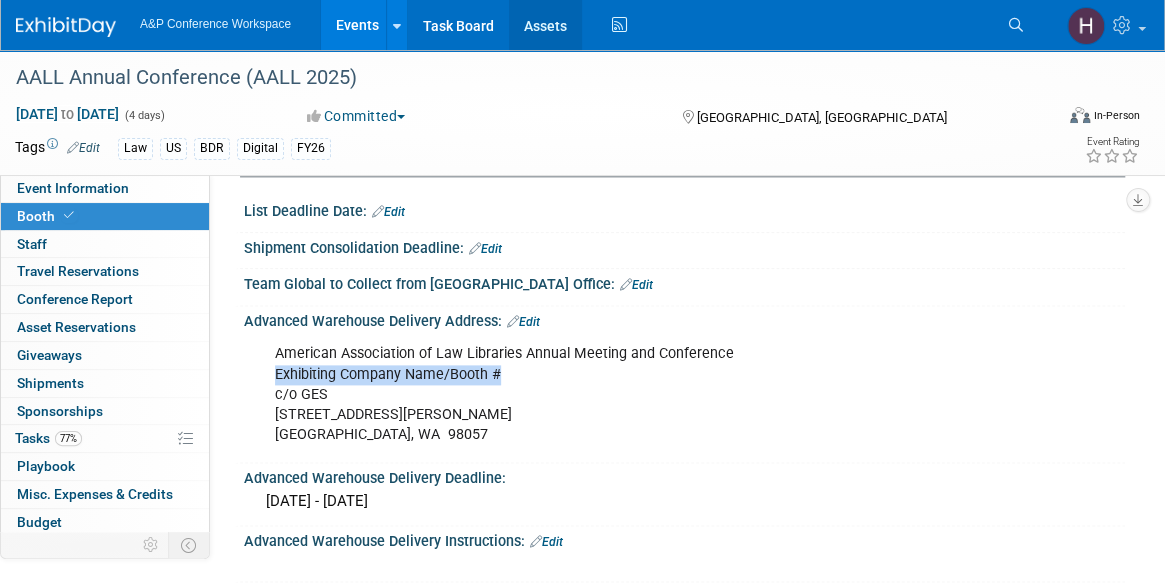 copy on "Exhibiting Company Name/Booth #" 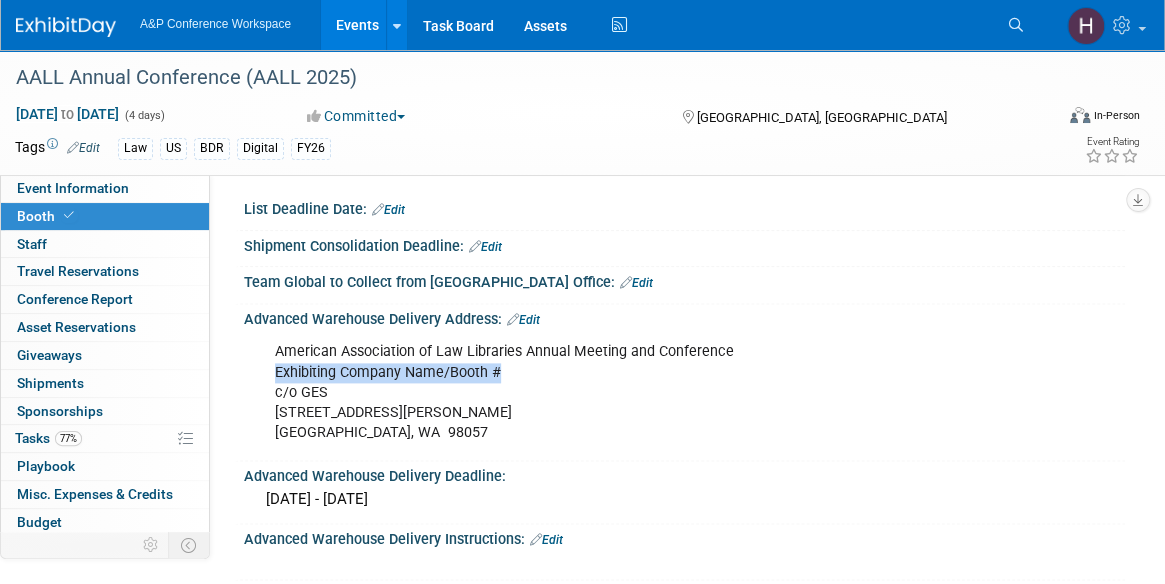 scroll, scrollTop: 1009, scrollLeft: 0, axis: vertical 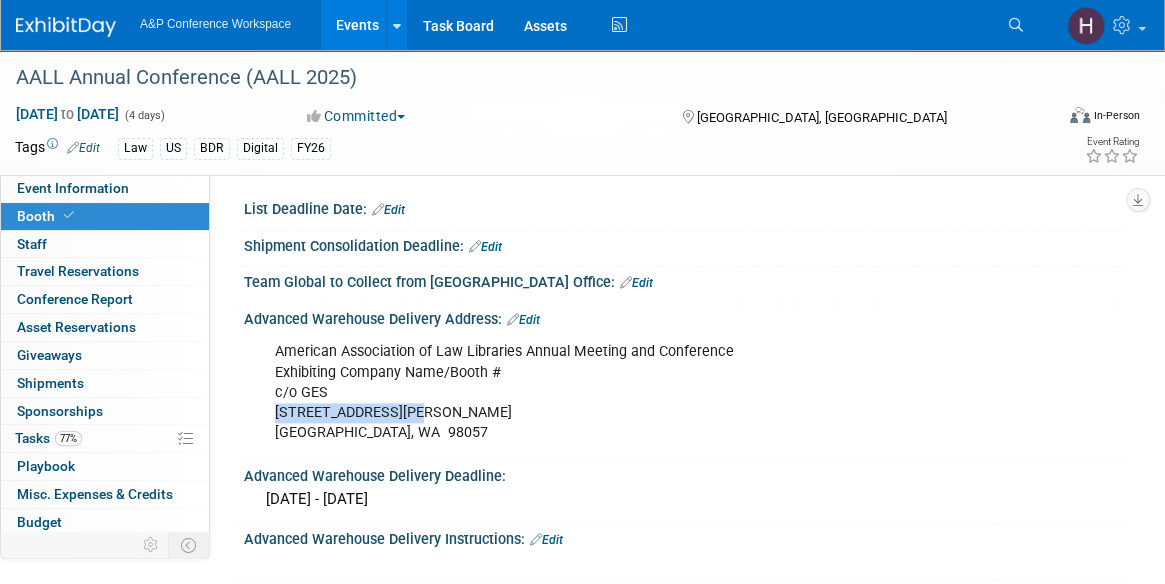 drag, startPoint x: 410, startPoint y: 409, endPoint x: 268, endPoint y: 409, distance: 142 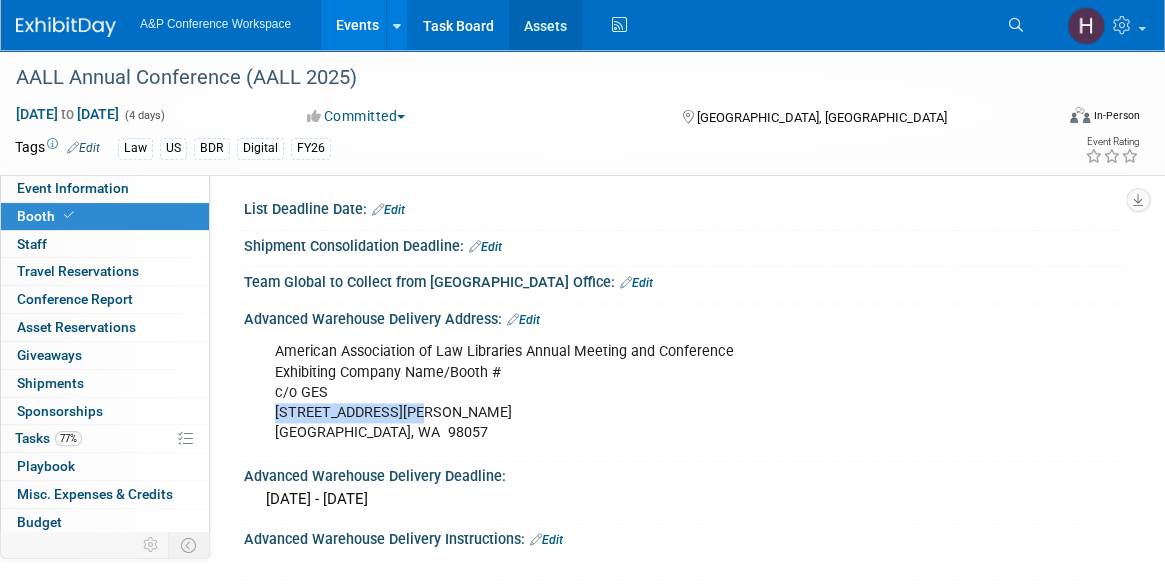 copy on "4060 Lind Avenue SW" 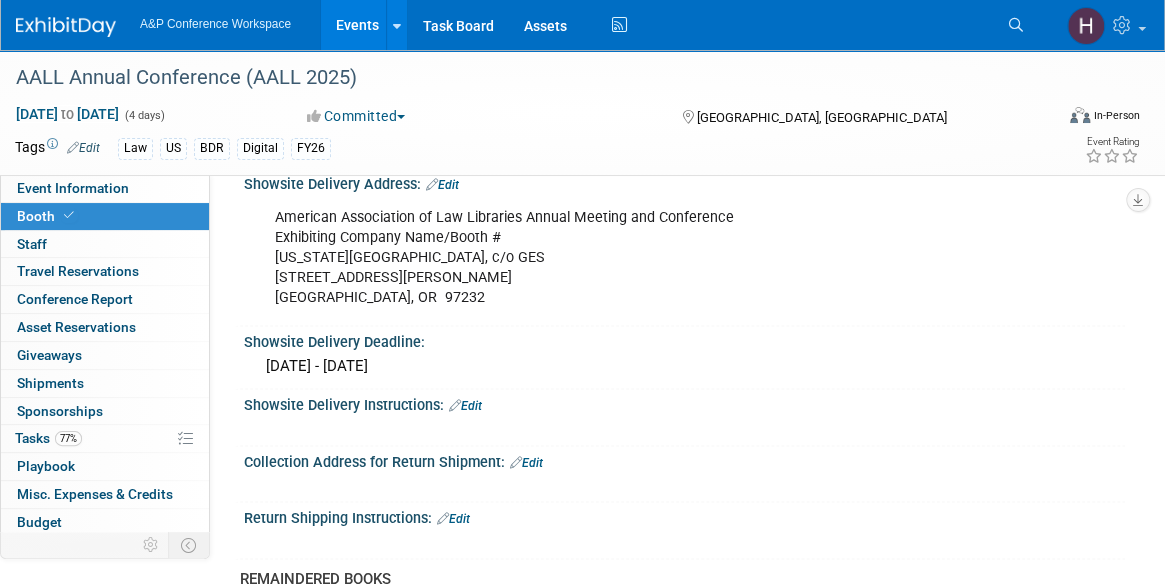 scroll, scrollTop: 1421, scrollLeft: 0, axis: vertical 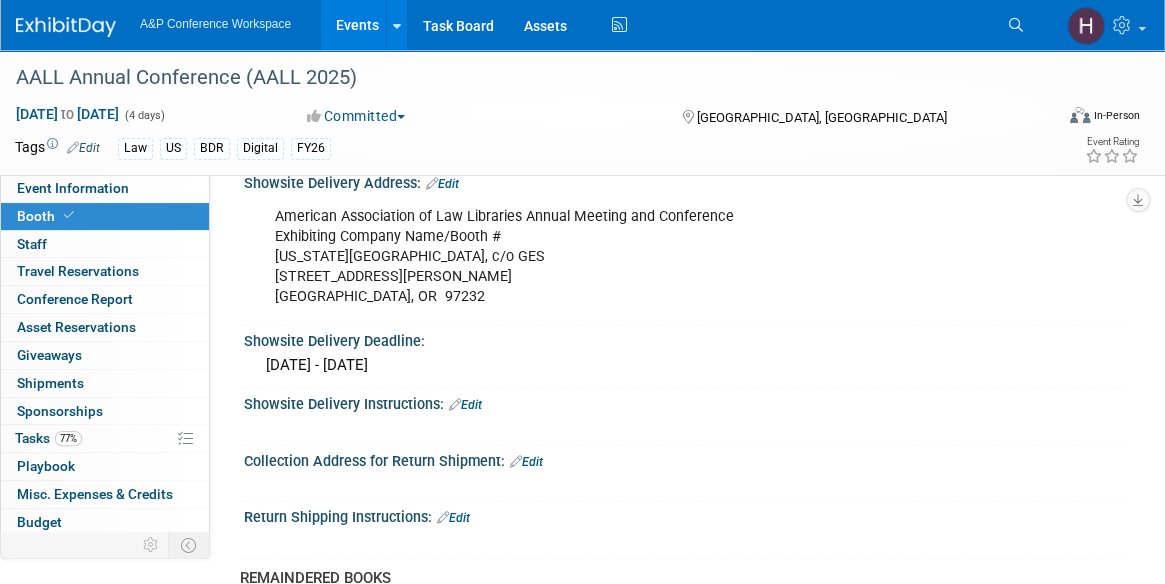 click on "American Association of Law Libraries Annual Meeting and Conference Exhibiting Company Name/Booth # Oregon Convention Center, c/o GES 777 NE Martin Luther King Blvd Portland, OR  97232" at bounding box center [604, 257] 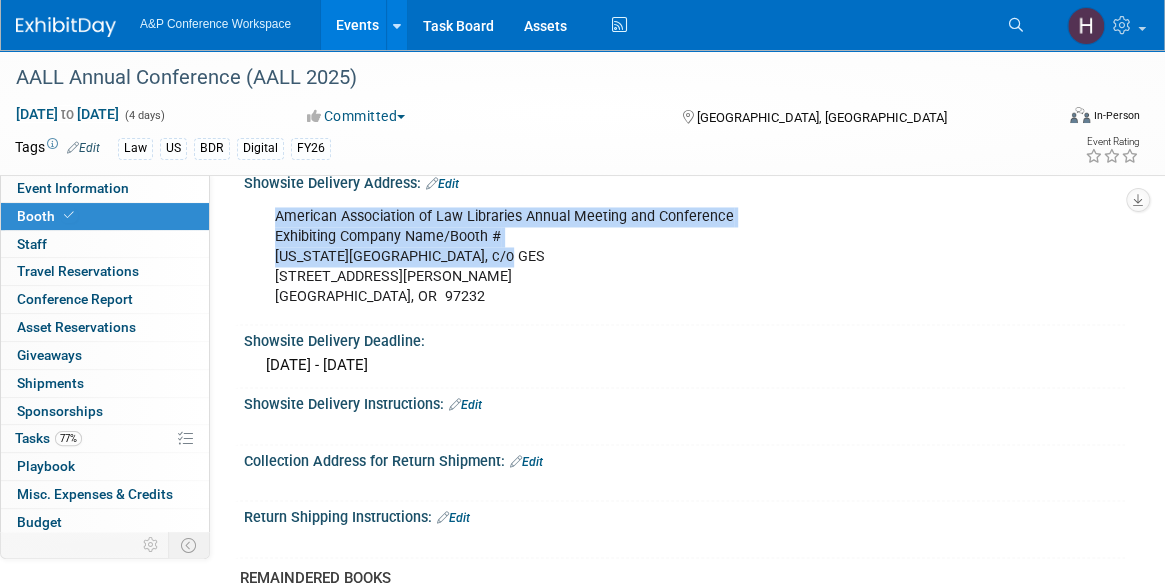 drag, startPoint x: 491, startPoint y: 244, endPoint x: 254, endPoint y: 257, distance: 237.35628 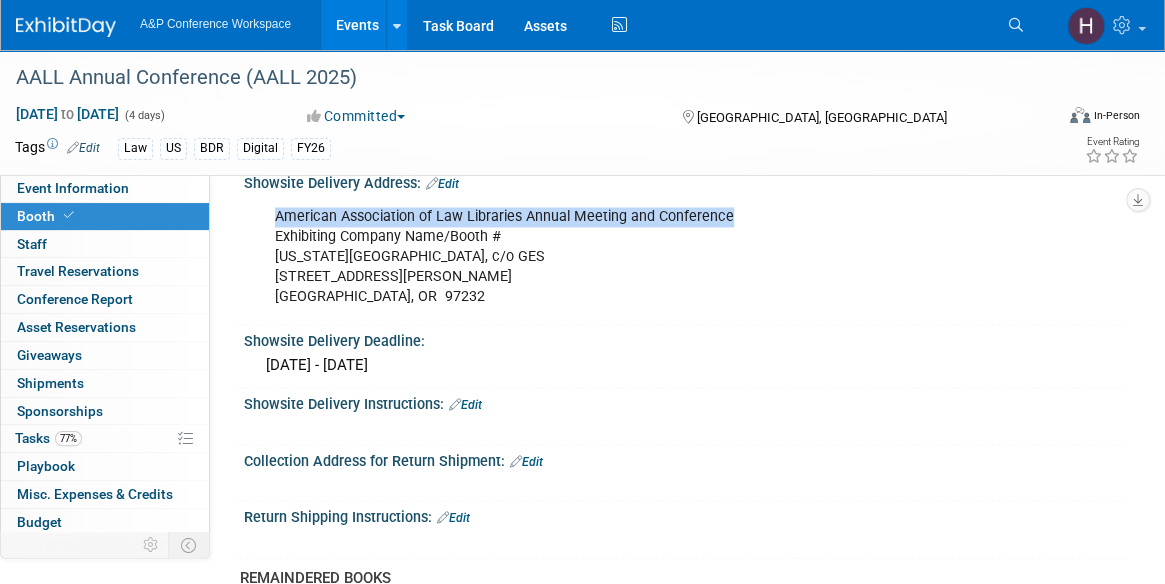drag, startPoint x: 270, startPoint y: 212, endPoint x: 734, endPoint y: 216, distance: 464.01724 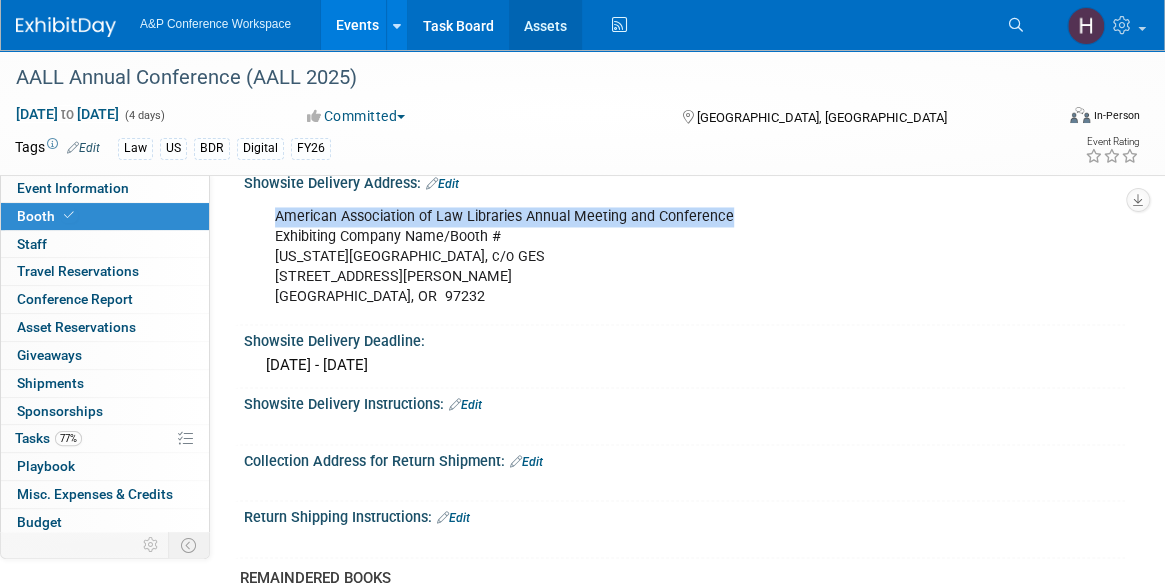 copy on "American Association of Law Libraries Annual Meeting and Conference" 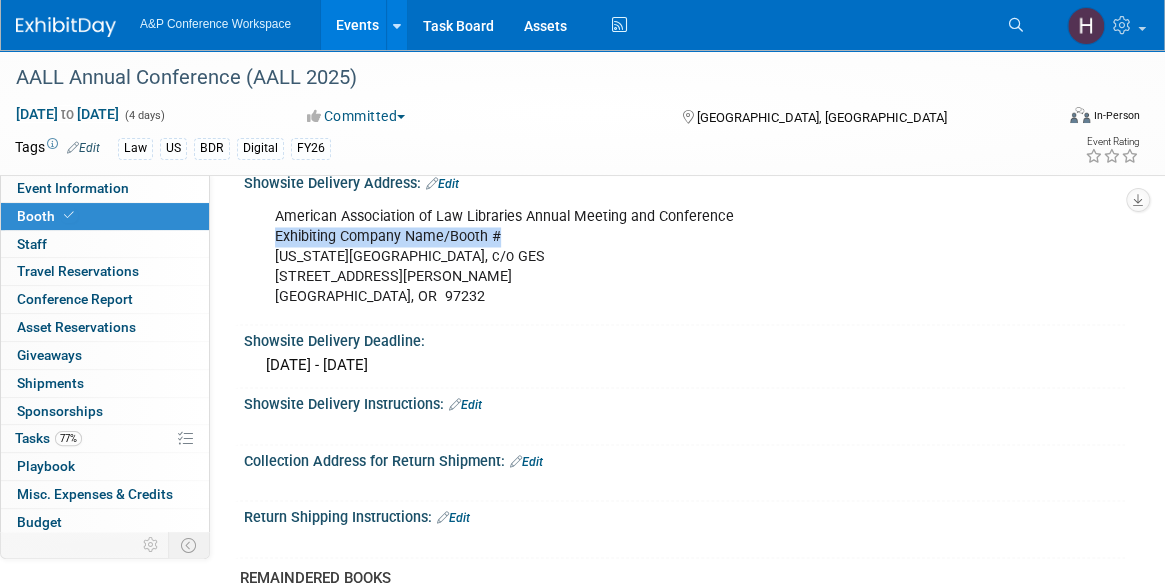 drag, startPoint x: 502, startPoint y: 229, endPoint x: 260, endPoint y: 228, distance: 242.00206 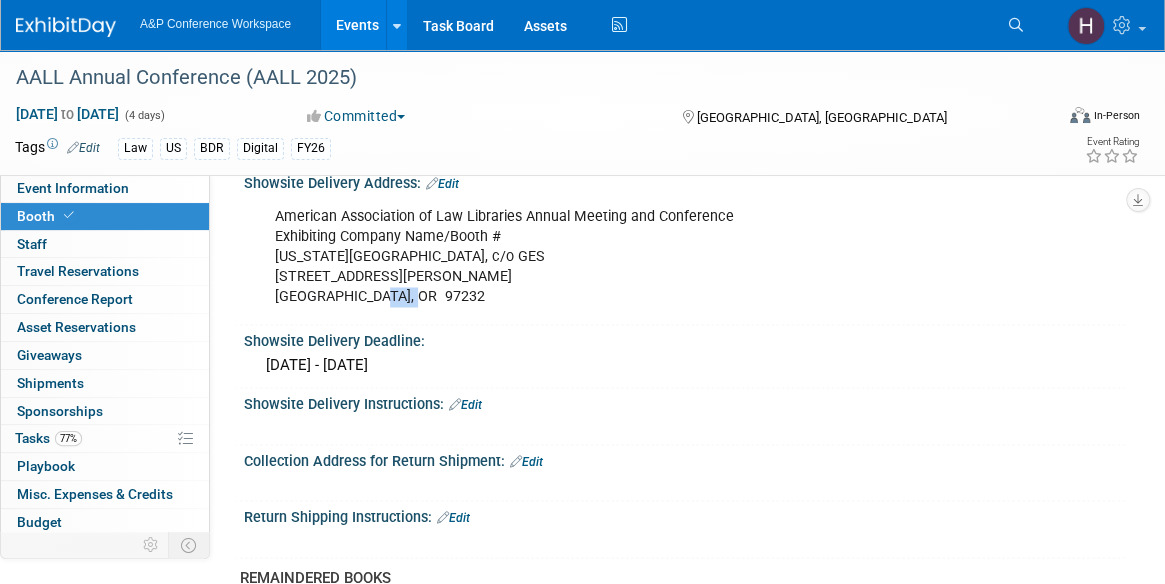 drag, startPoint x: 415, startPoint y: 289, endPoint x: 361, endPoint y: 292, distance: 54.08327 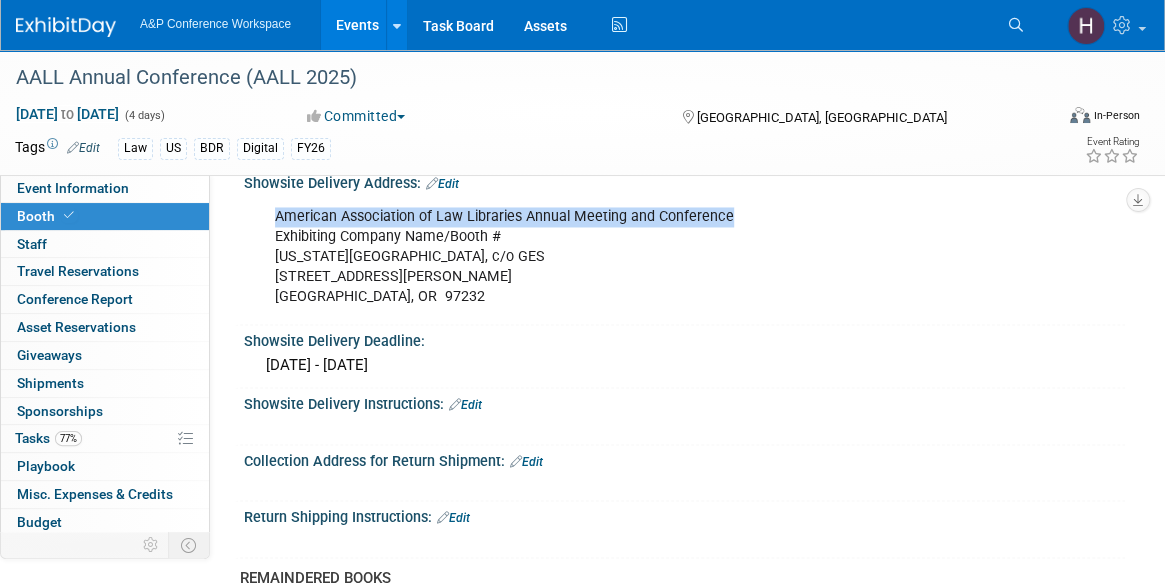 drag, startPoint x: 279, startPoint y: 213, endPoint x: 730, endPoint y: 205, distance: 451.07095 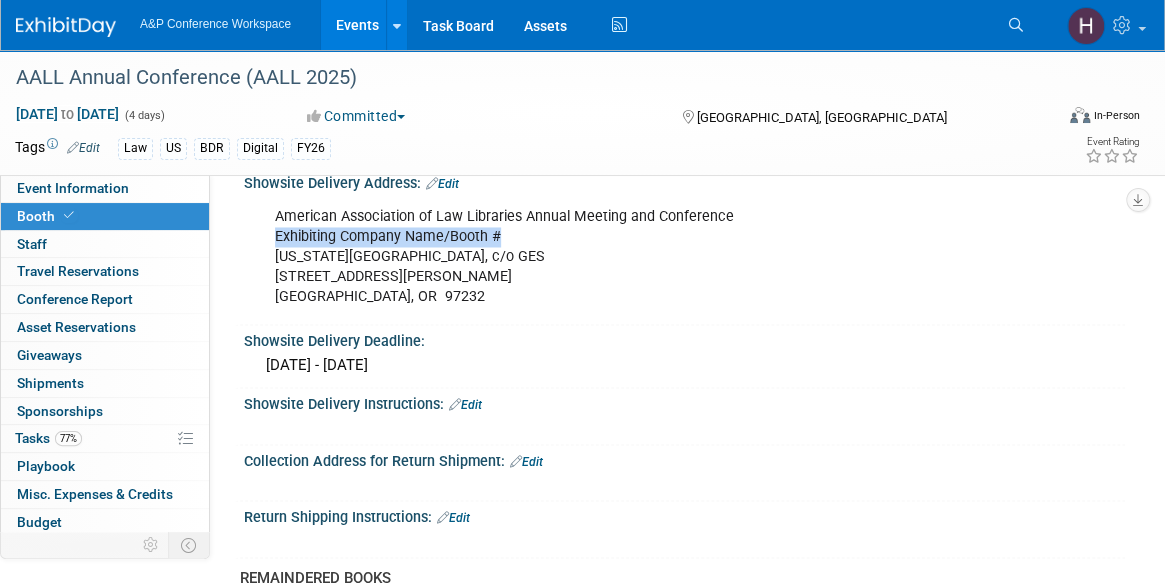drag, startPoint x: 508, startPoint y: 227, endPoint x: 270, endPoint y: 223, distance: 238.03362 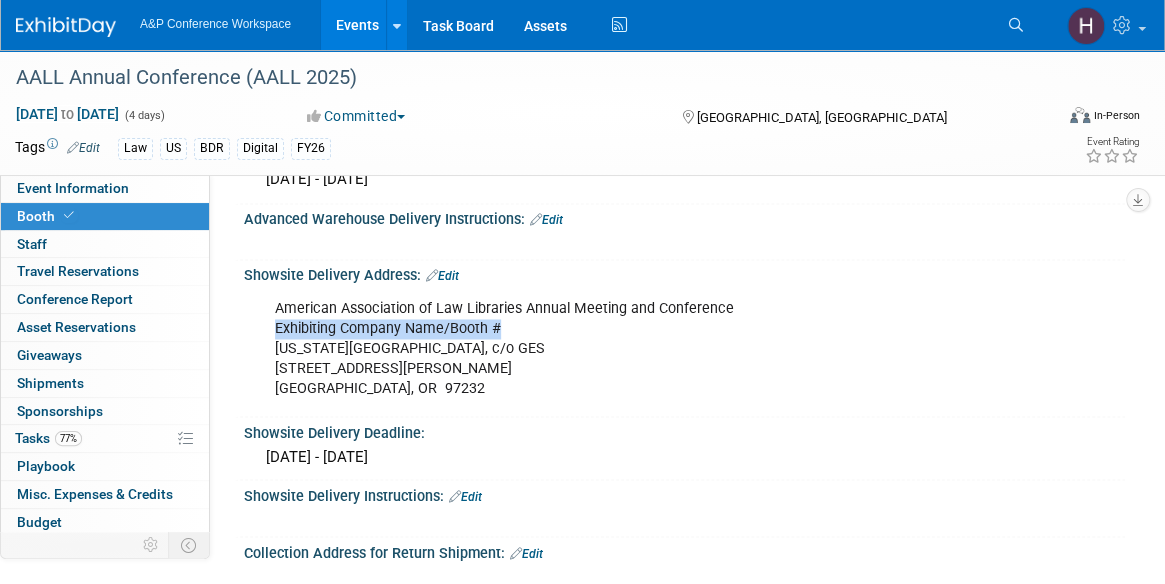 scroll, scrollTop: 1330, scrollLeft: 0, axis: vertical 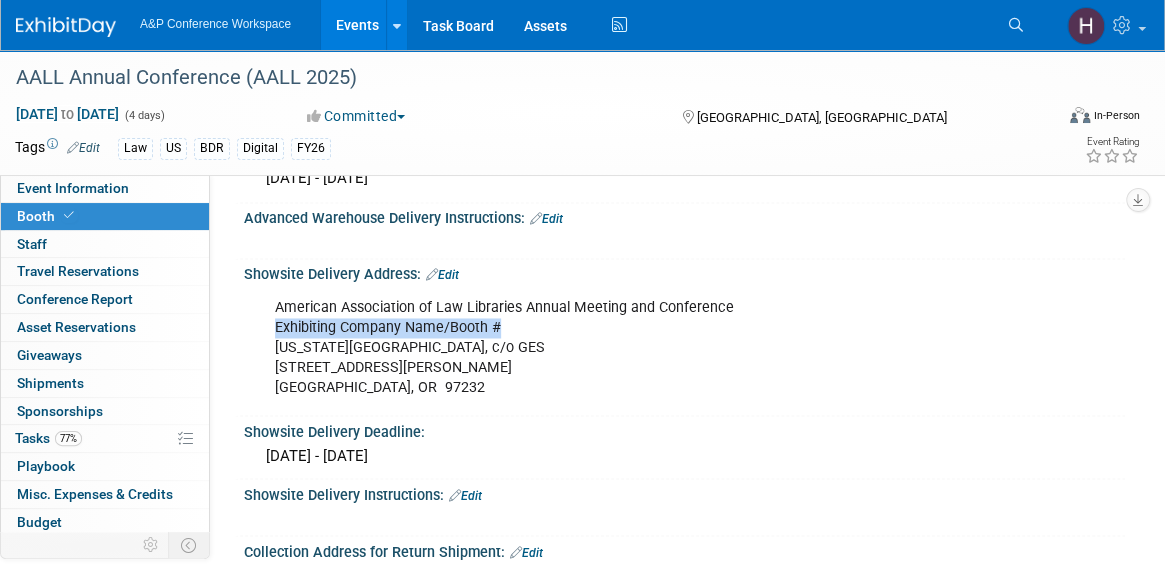 drag, startPoint x: 475, startPoint y: 366, endPoint x: 270, endPoint y: 357, distance: 205.19746 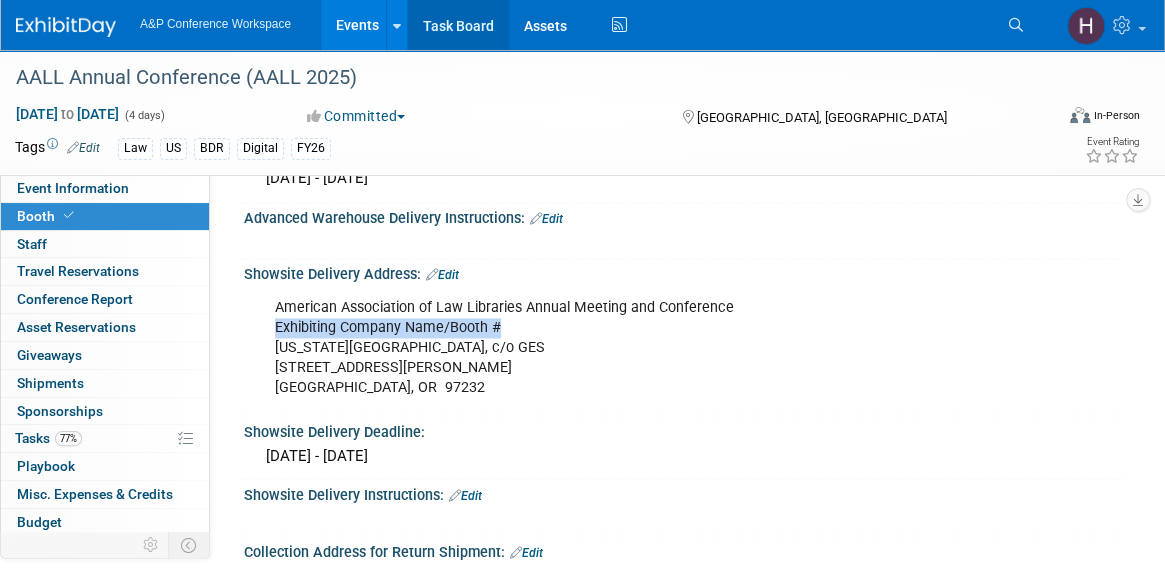 copy on "777 NE Martin Luther King Blvd" 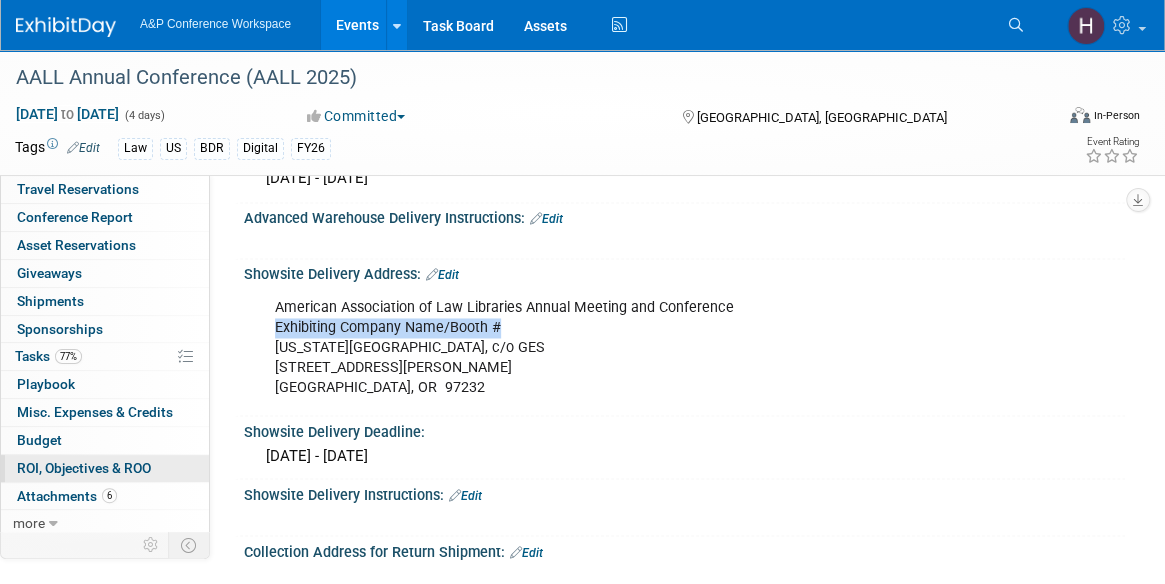 scroll, scrollTop: 82, scrollLeft: 0, axis: vertical 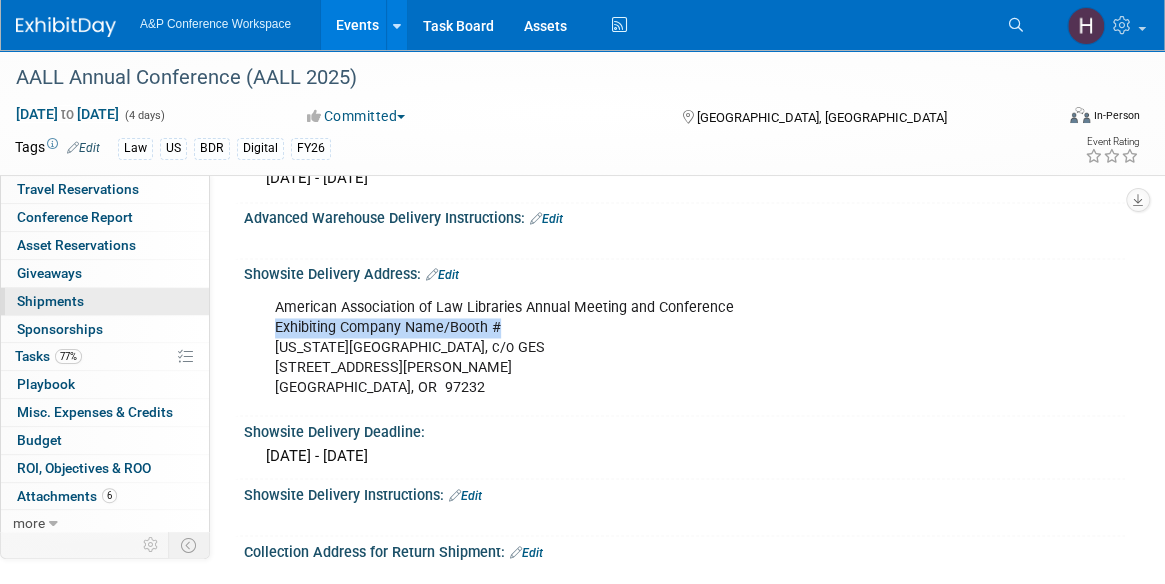 click on "Shipments 0" at bounding box center (50, 301) 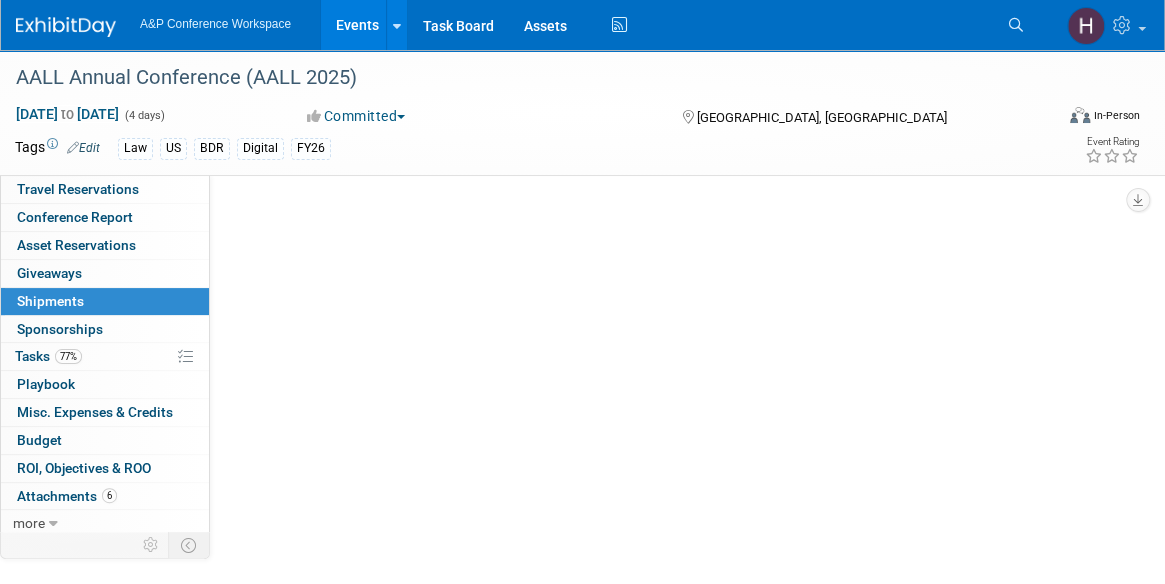 scroll, scrollTop: 0, scrollLeft: 0, axis: both 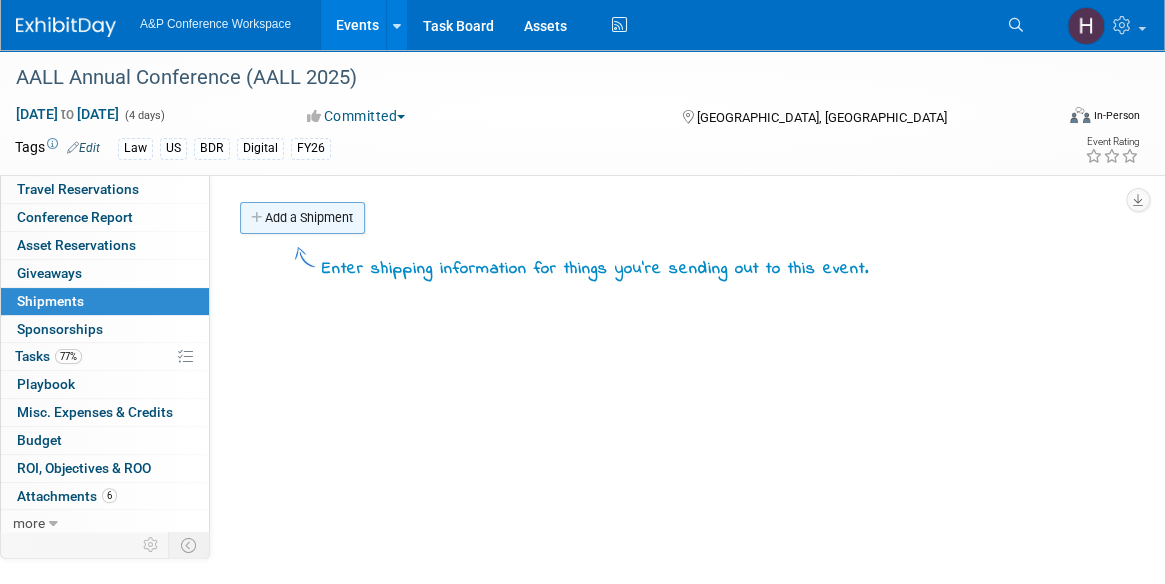click on "Add a Shipment" at bounding box center (302, 218) 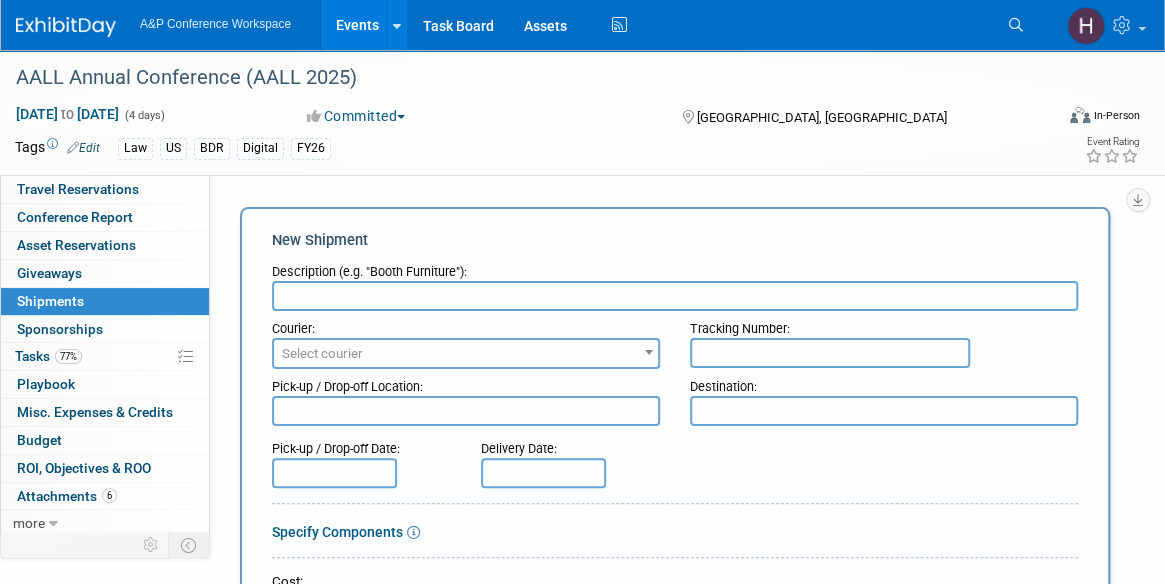 scroll, scrollTop: 0, scrollLeft: 0, axis: both 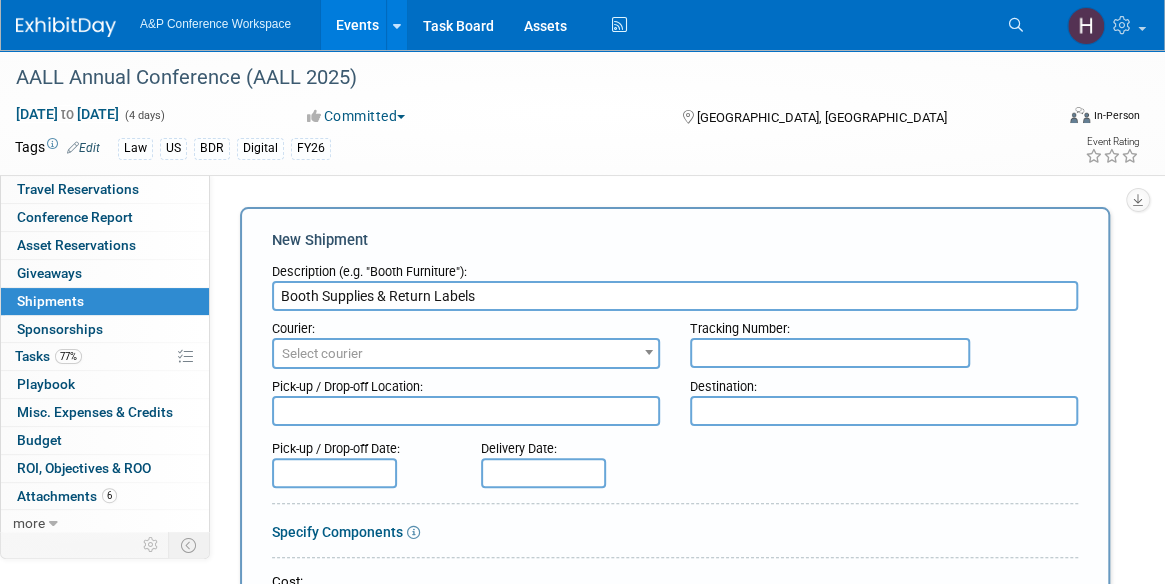 type on "Booth Supplies & Return Labels" 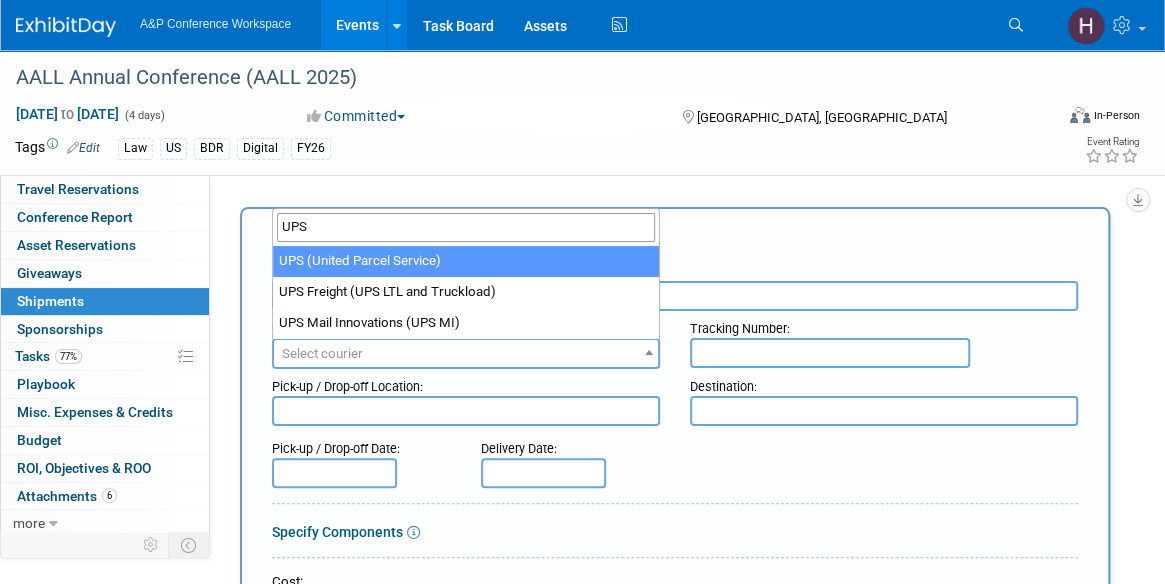 type on "UPS" 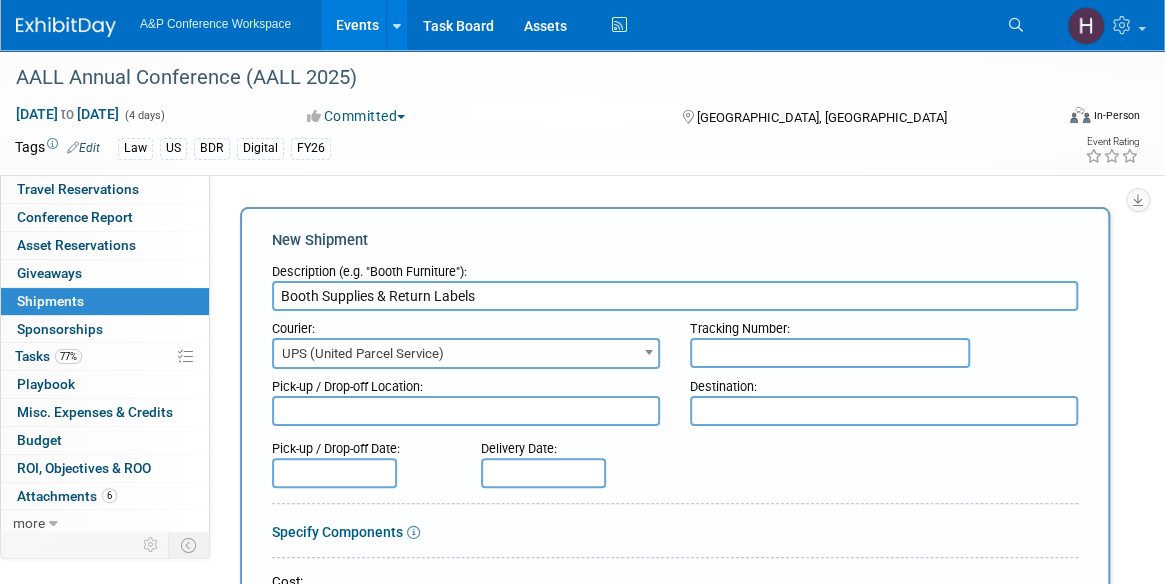 click at bounding box center [830, 353] 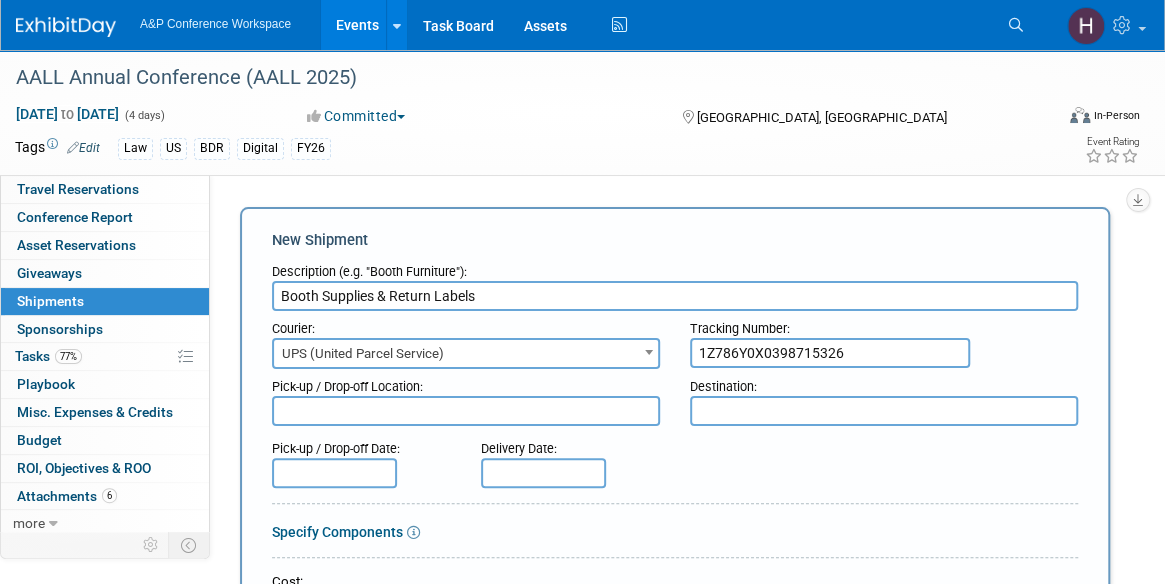 scroll, scrollTop: 10, scrollLeft: 0, axis: vertical 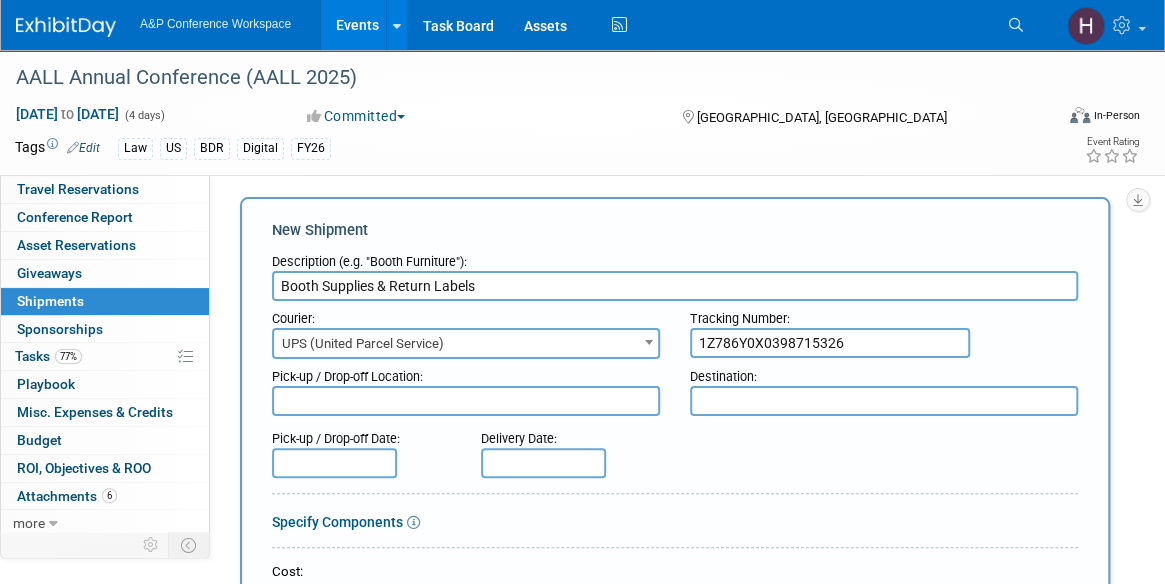 click on "1Z786Y0X0398715326" at bounding box center (830, 343) 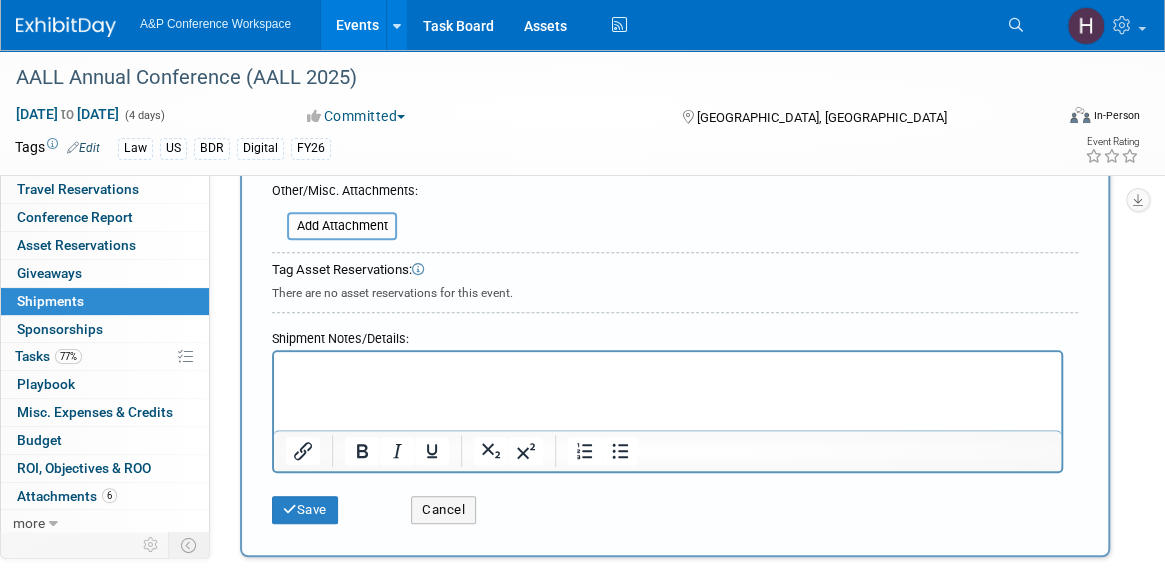 scroll, scrollTop: 559, scrollLeft: 0, axis: vertical 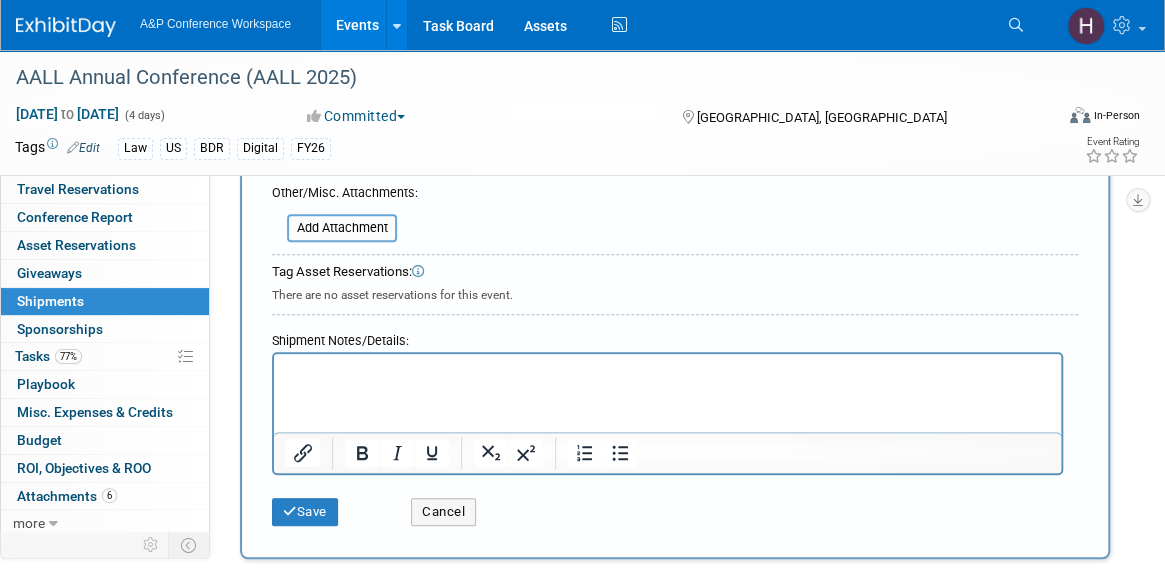 type on "1Z786Y0X0398715326" 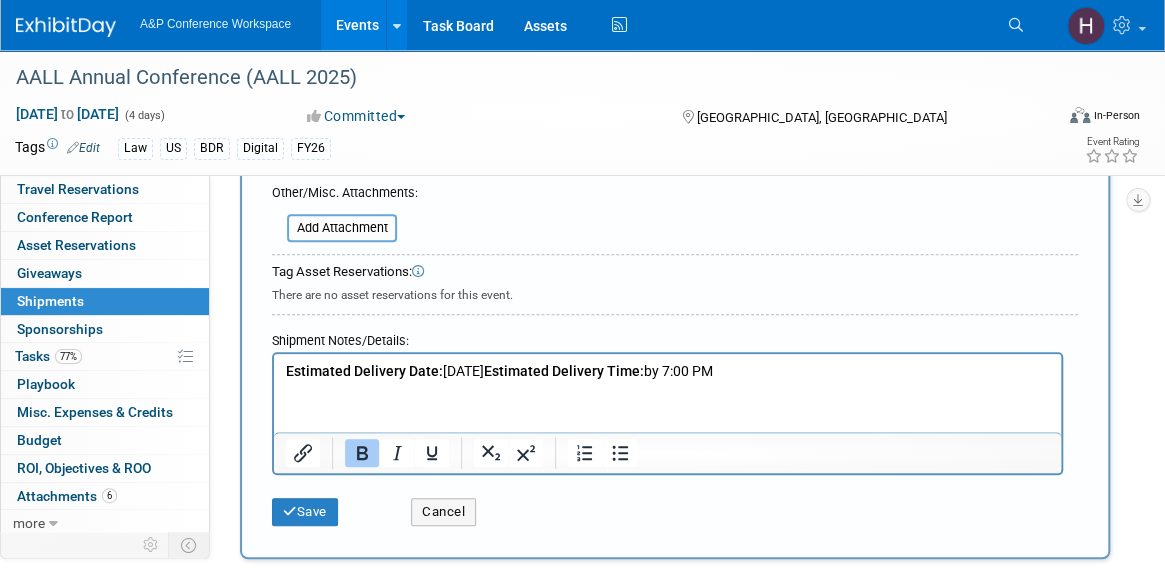 click on "Estimated Delivery Date:" at bounding box center [364, 371] 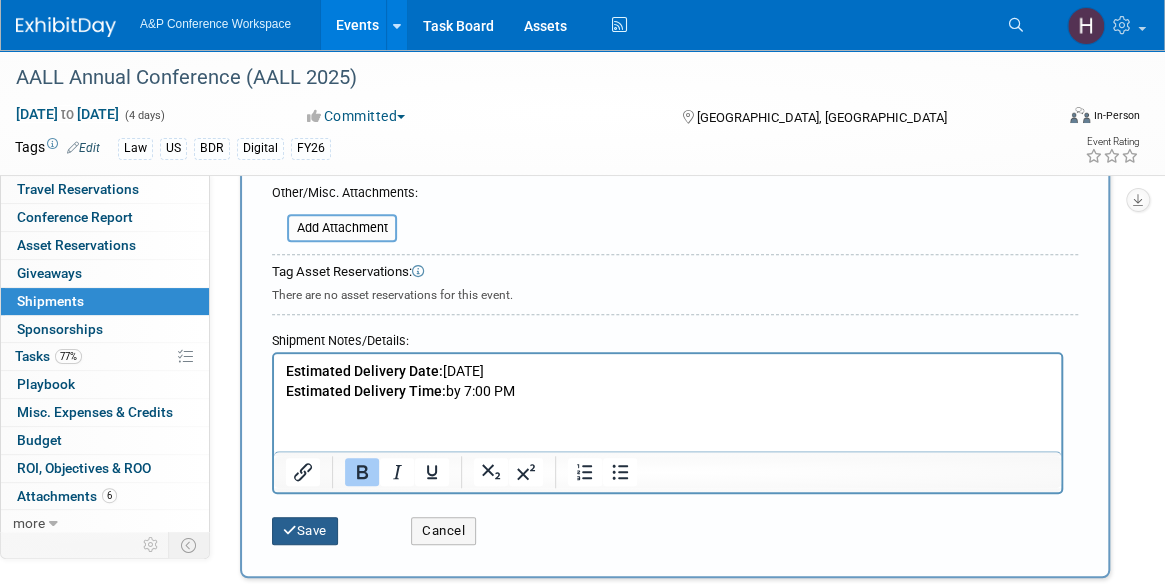 click on "Save" at bounding box center [305, 531] 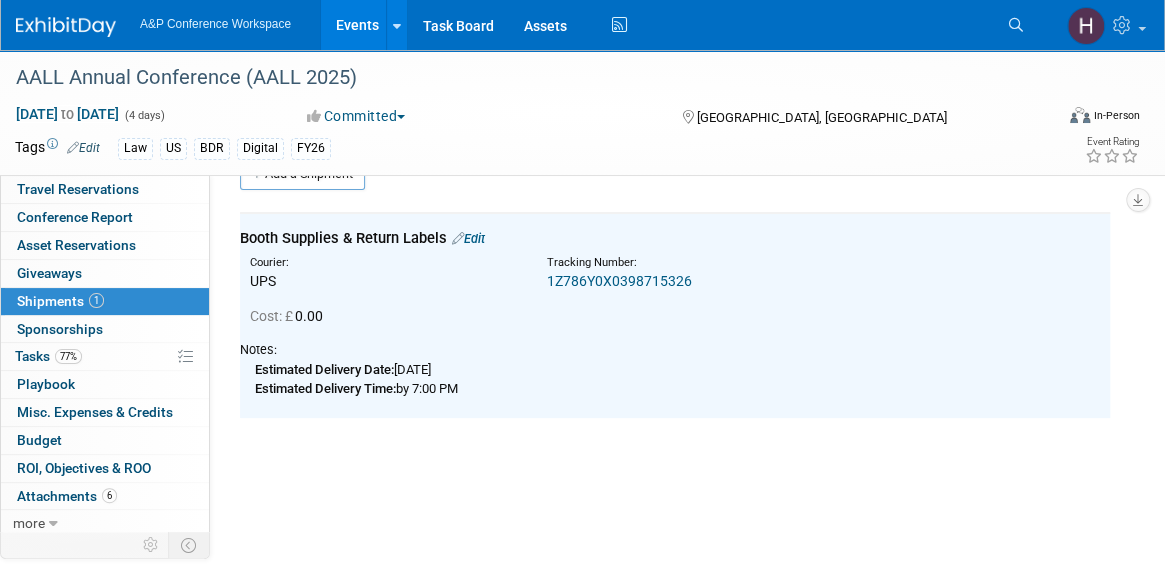 scroll, scrollTop: 0, scrollLeft: 0, axis: both 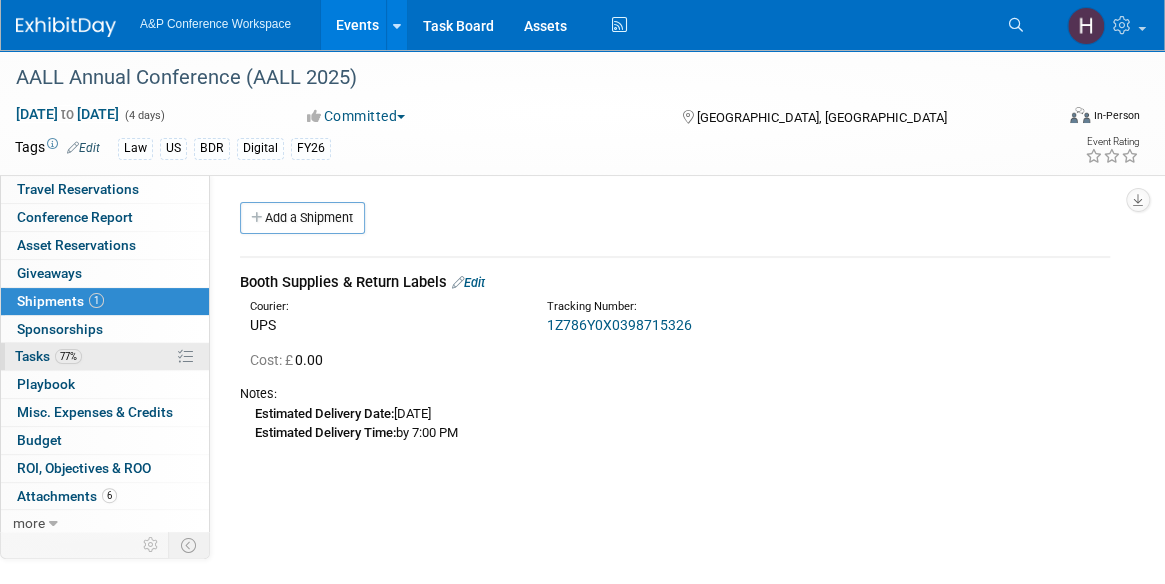 click on "77%
Tasks 77%" at bounding box center [105, 356] 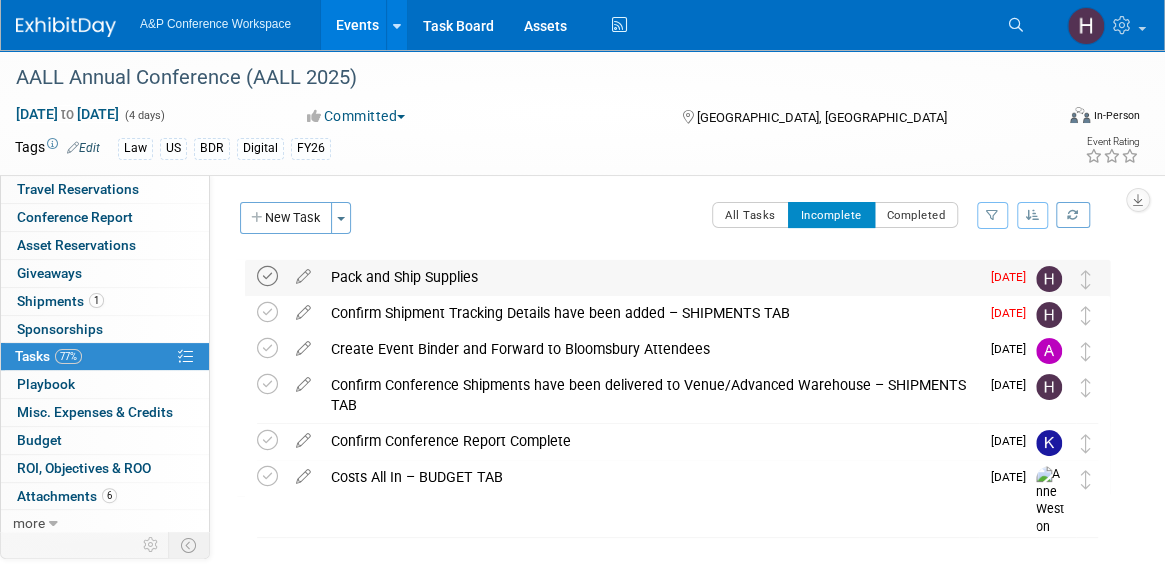 click at bounding box center [267, 276] 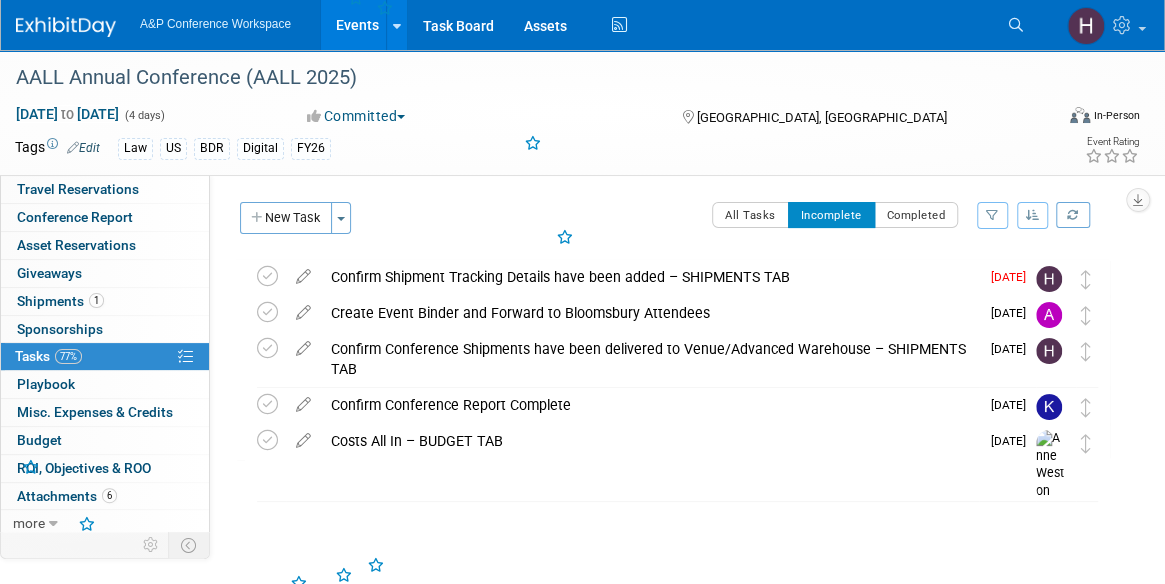 click at bounding box center [267, 276] 